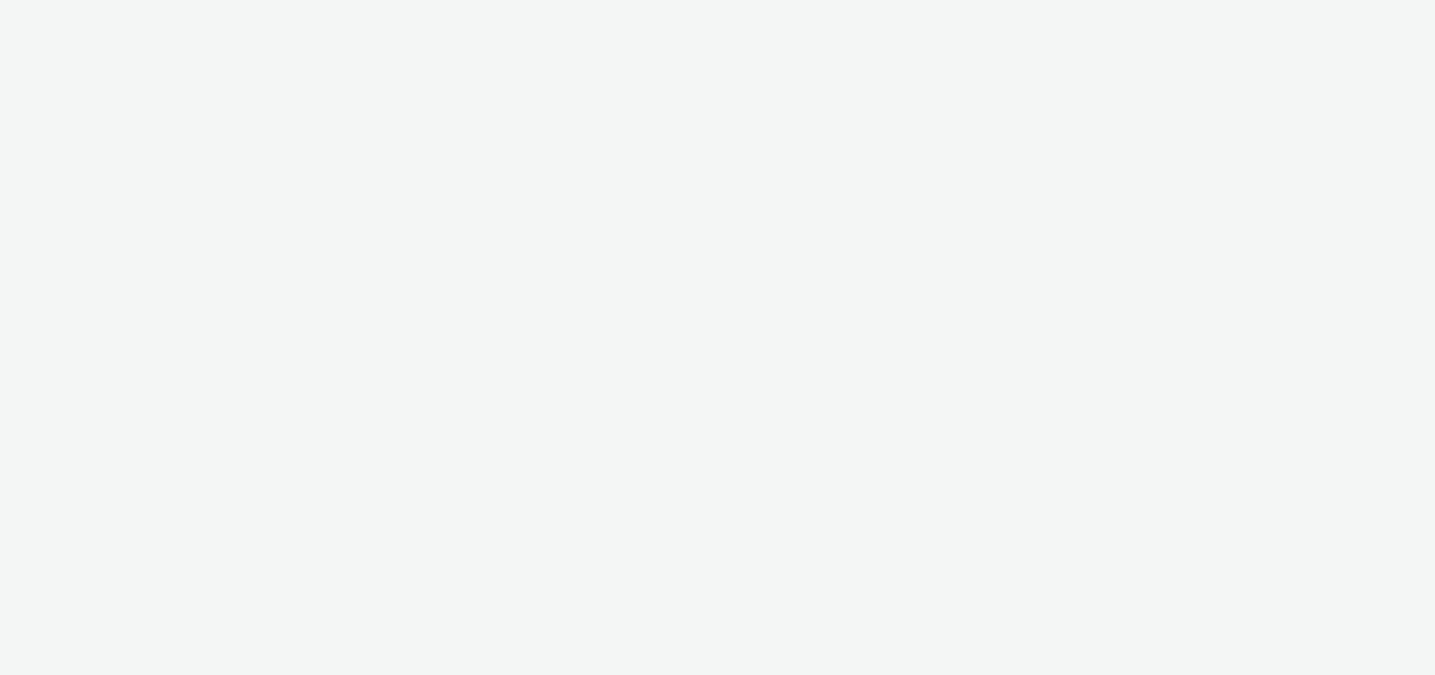 scroll, scrollTop: 0, scrollLeft: 0, axis: both 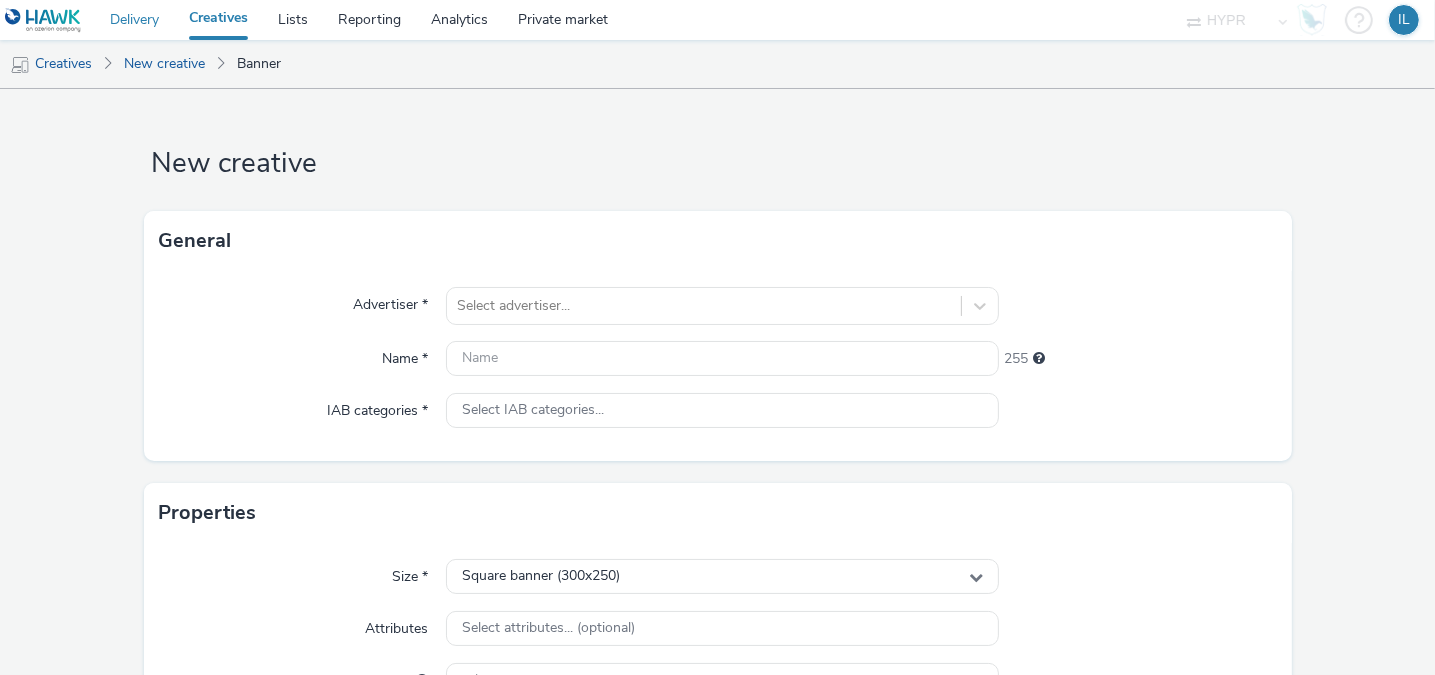 click on "Delivery" at bounding box center (134, 20) 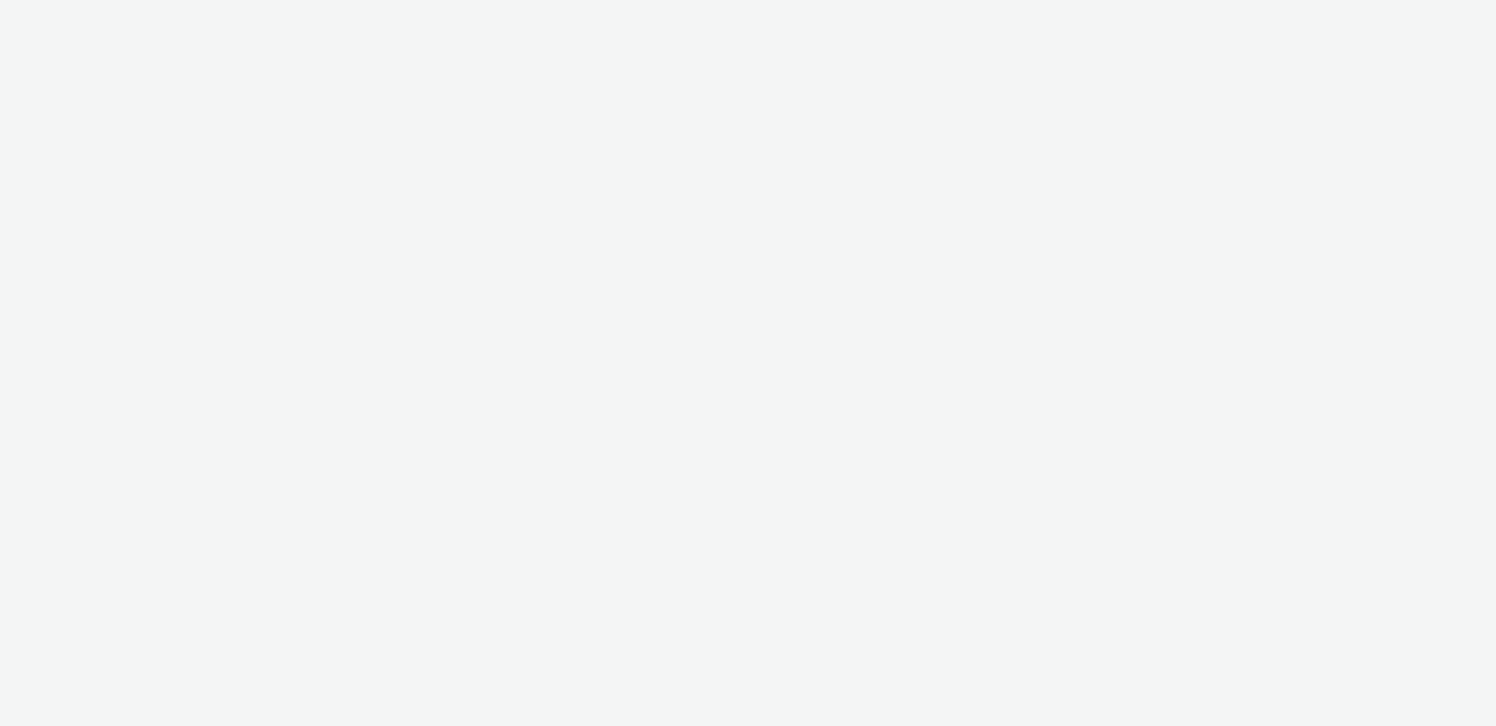 scroll, scrollTop: 0, scrollLeft: 0, axis: both 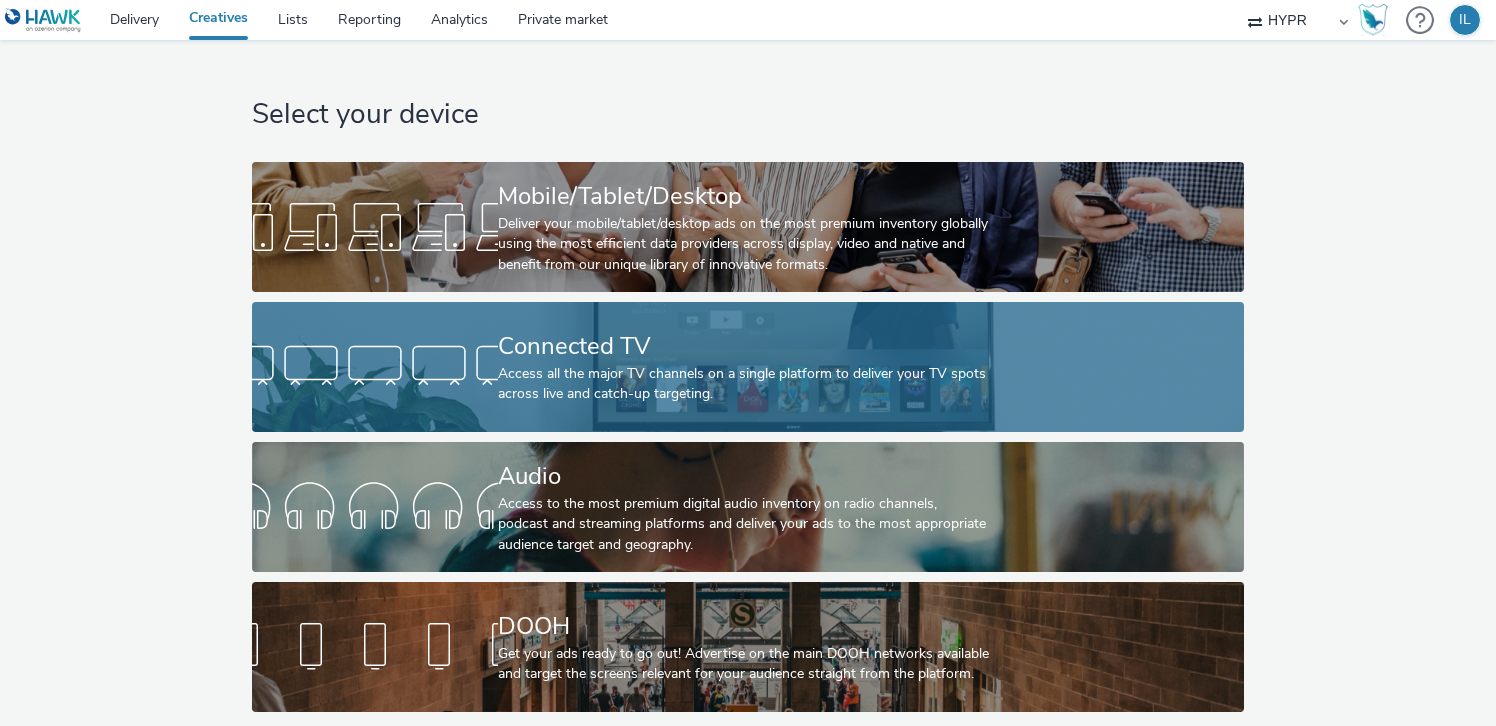 click on "Connected TV" at bounding box center [744, 346] 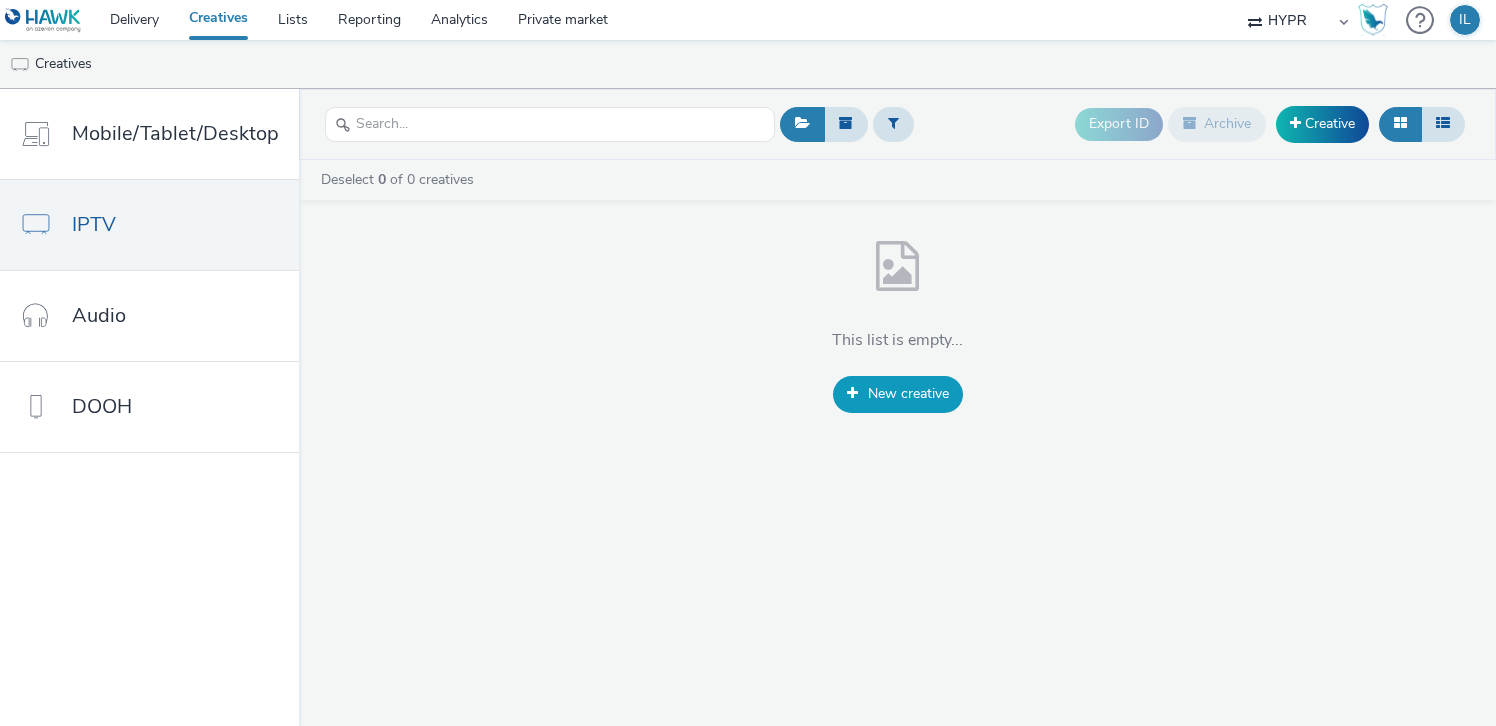 click on "New creative" at bounding box center [898, 394] 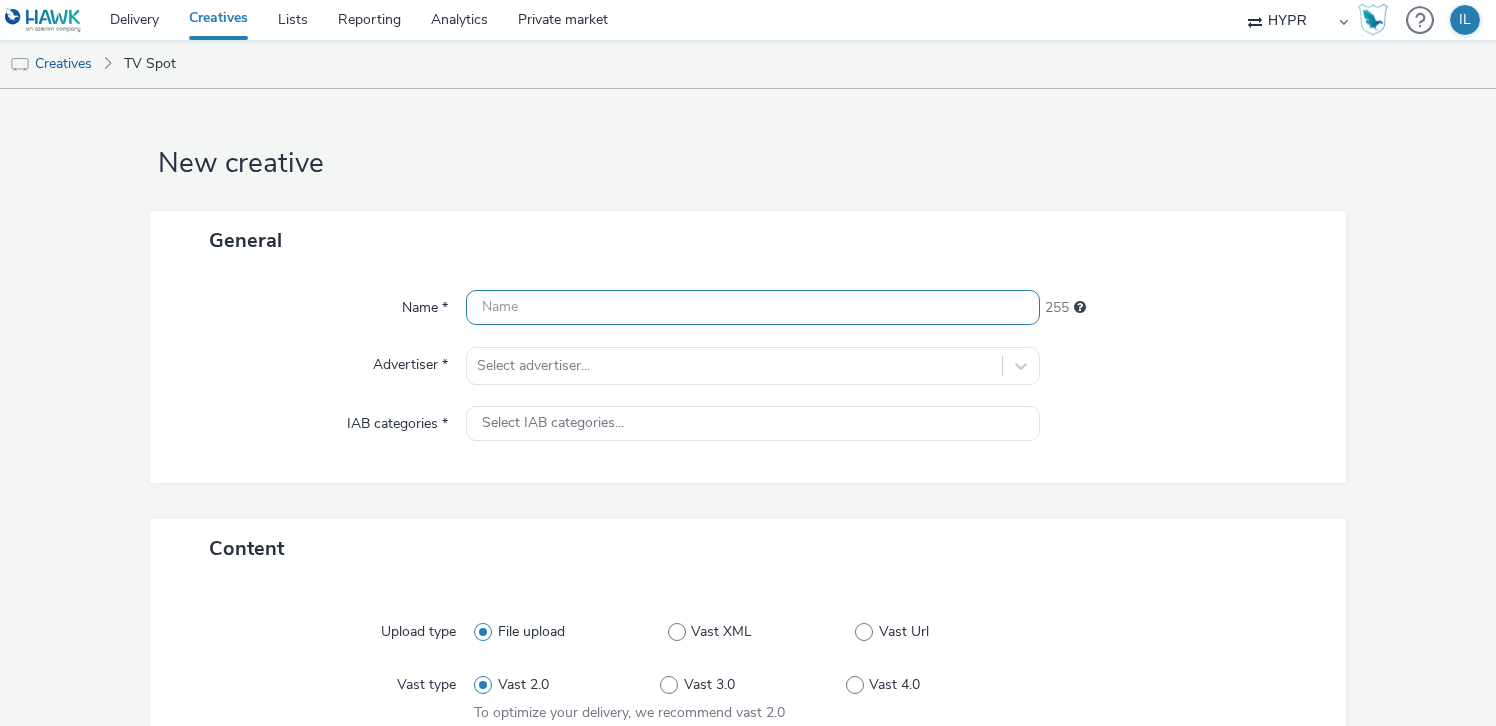 click at bounding box center [752, 307] 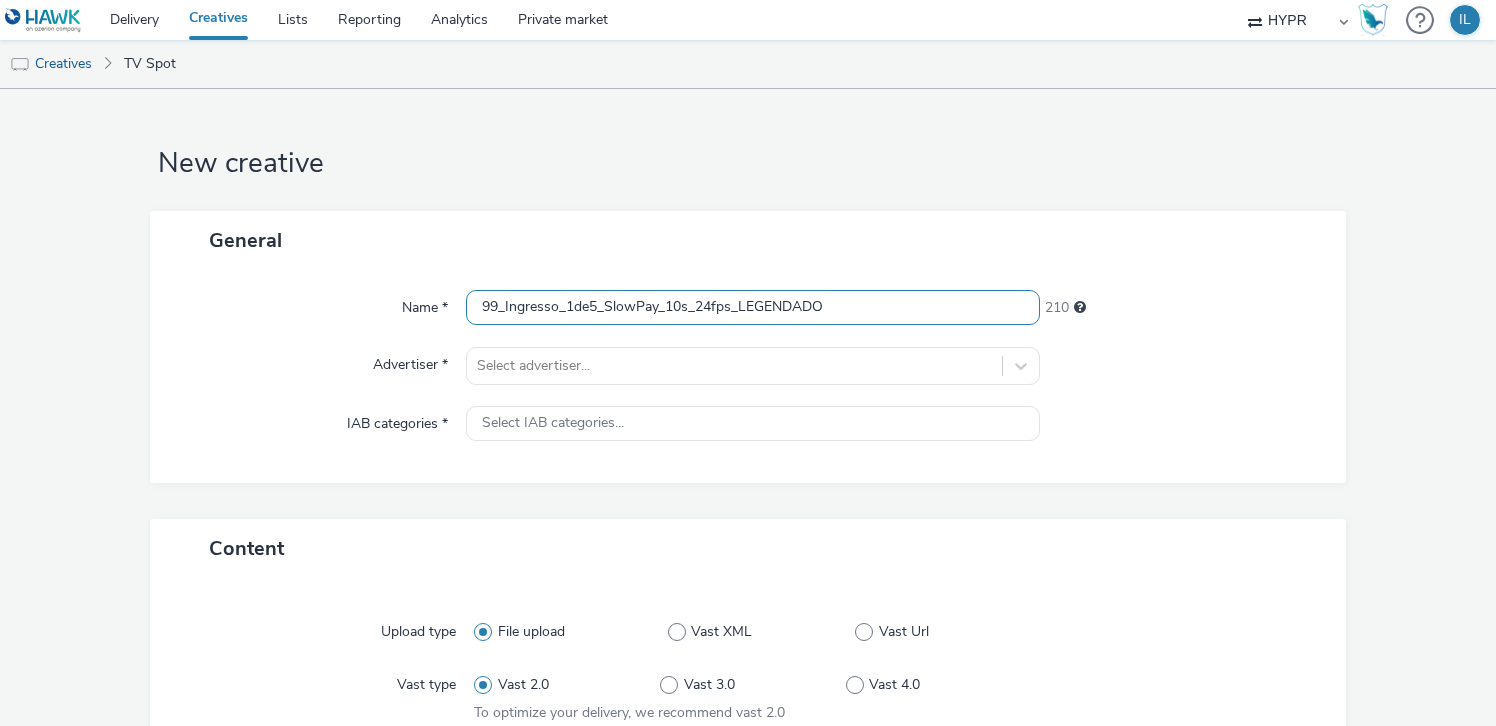 type on "99_Ingresso_1de5_SlowPay_10s_24fps_LEGENDADO" 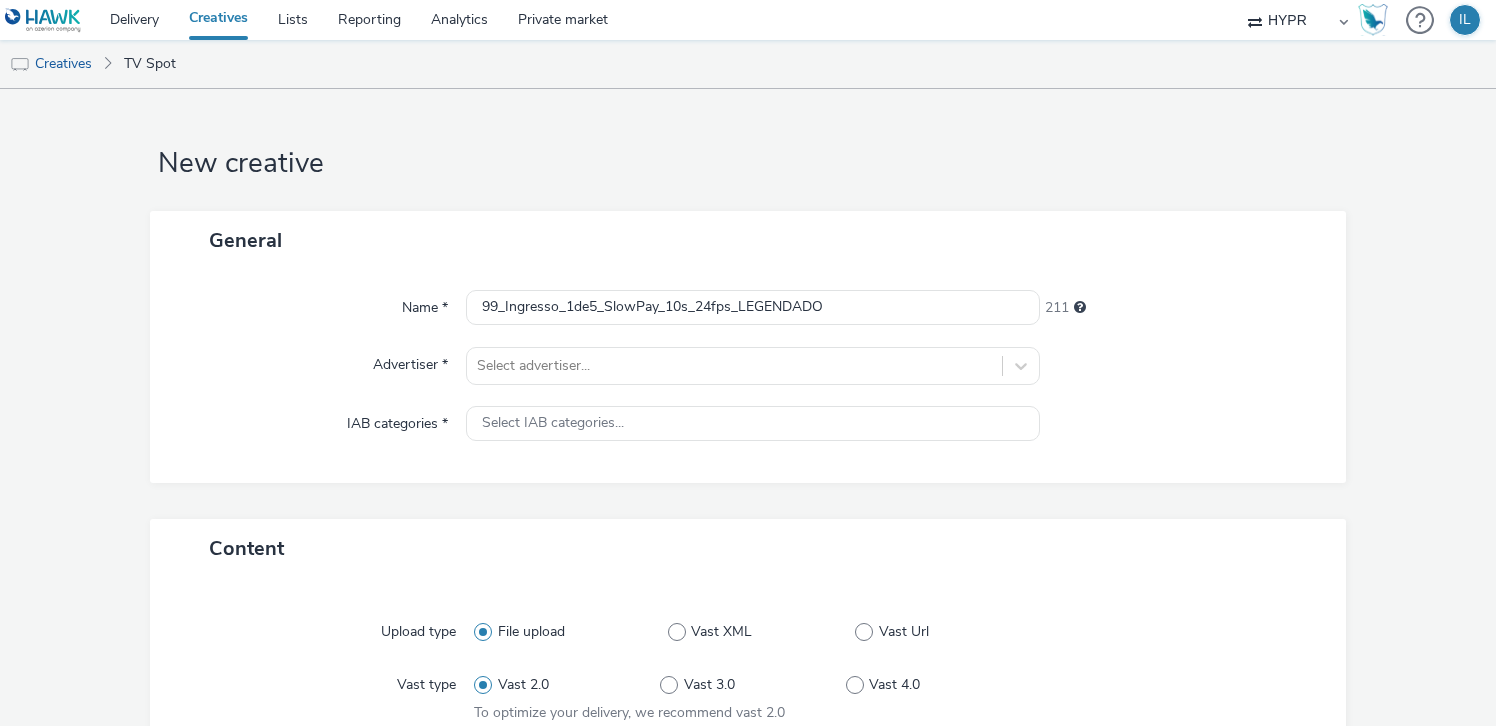 click at bounding box center (1183, 424) 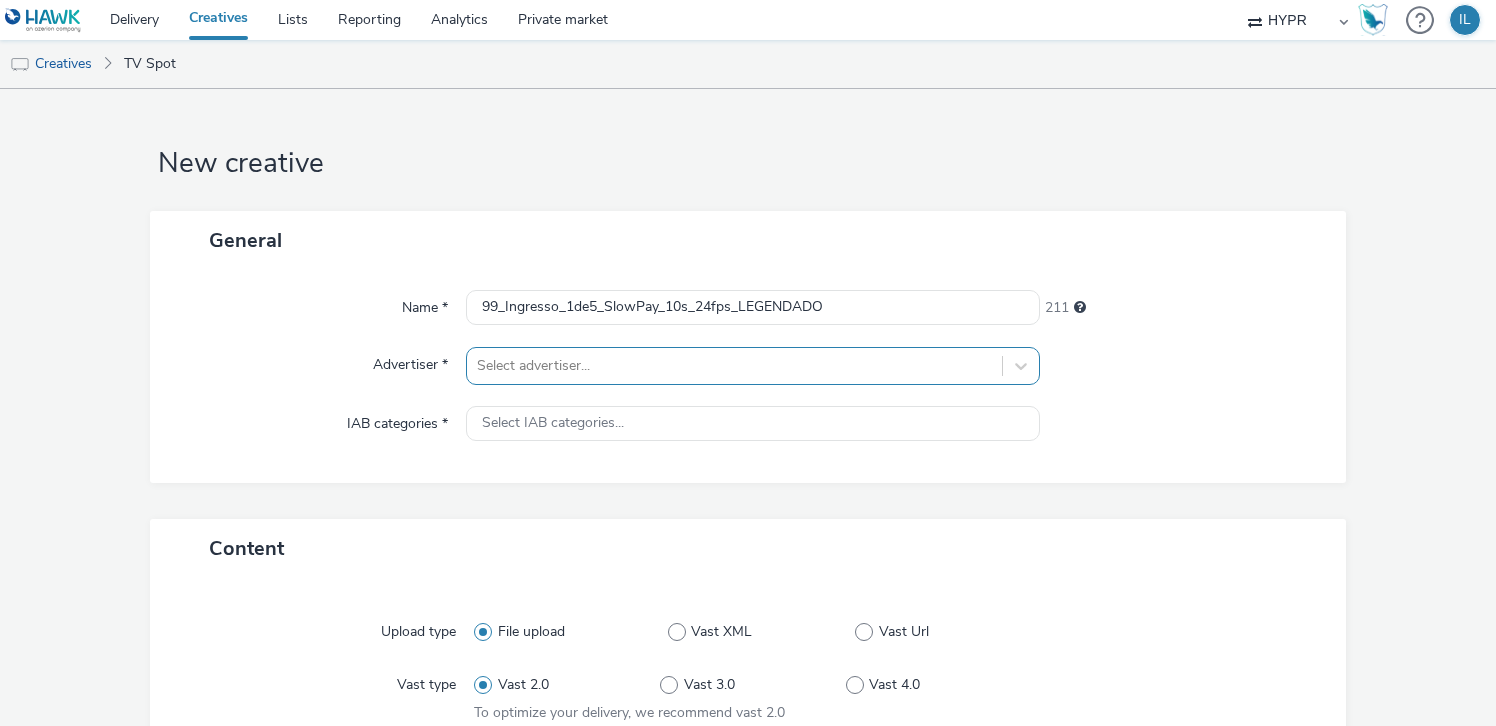 click at bounding box center (734, 366) 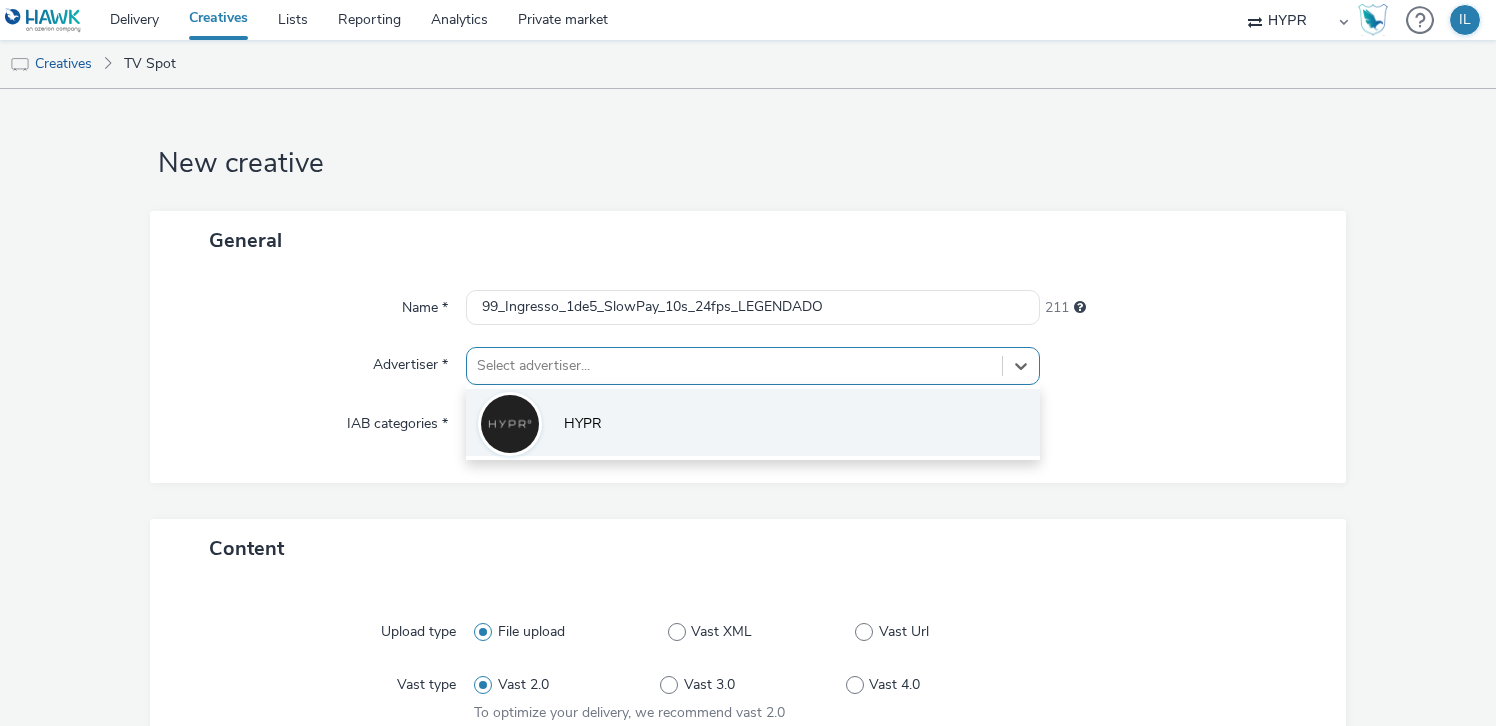 click on "HYPR" at bounding box center [752, 422] 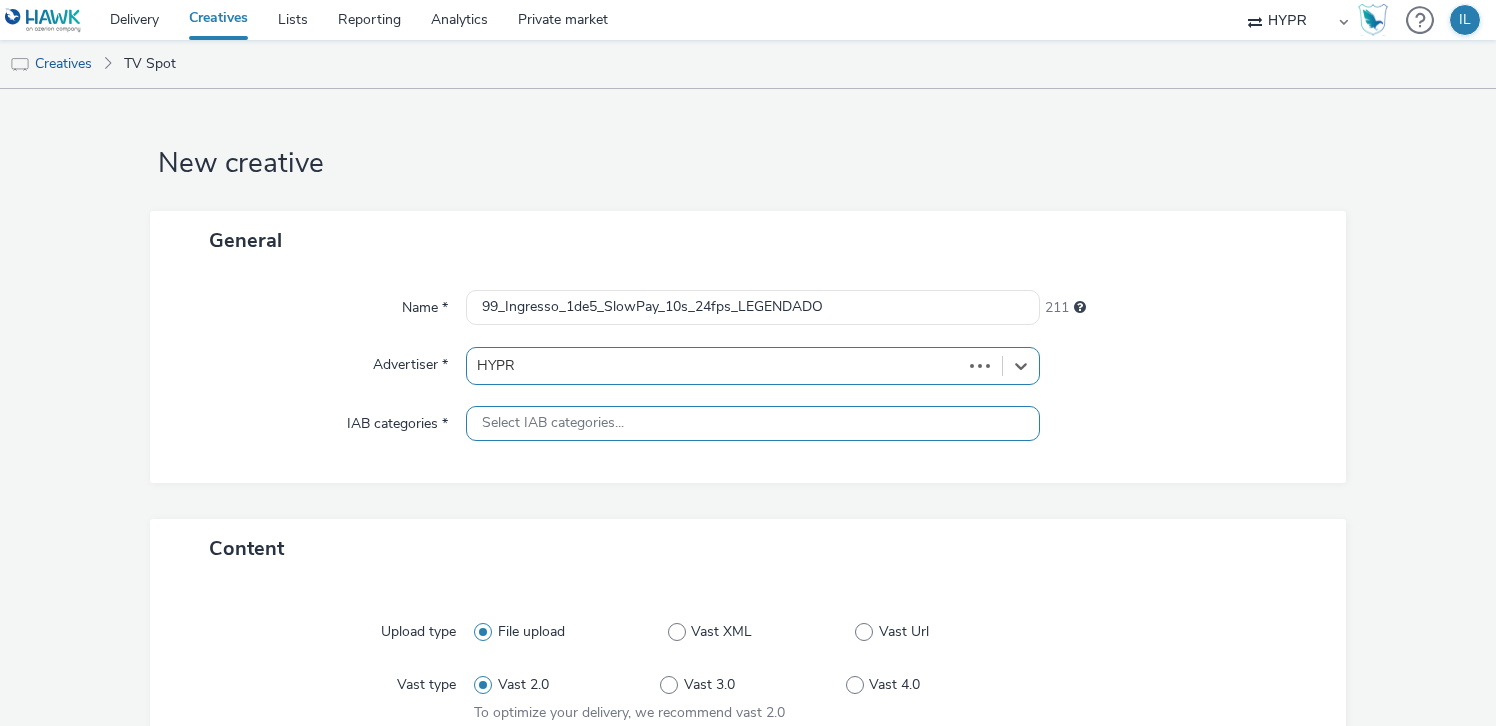 click on "Select IAB categories..." at bounding box center (553, 423) 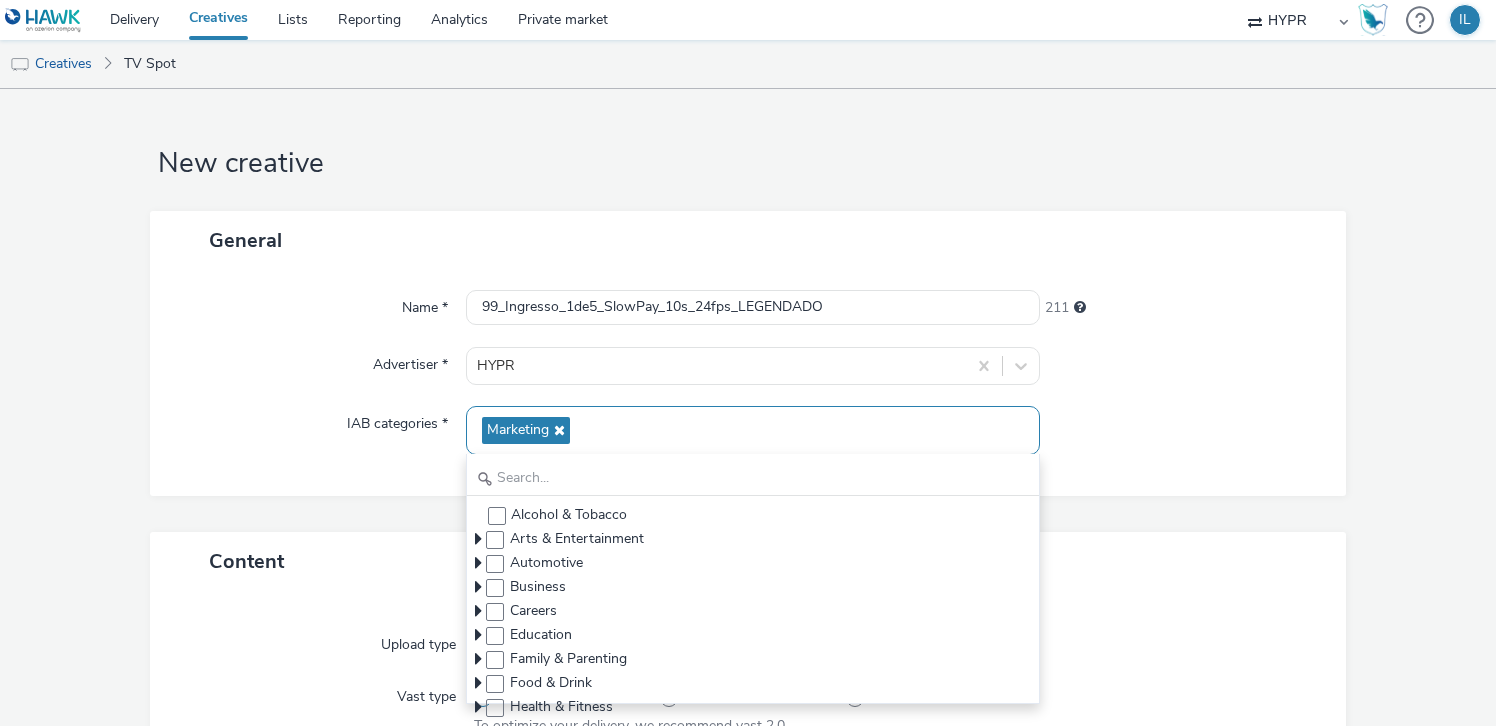 click on "Name * 99_Ingresso_1de5_SlowPay_10s_24fps_LEGENDADO 211 Advertiser * HYPR IAB categories * Marketing Alcohol & Tobacco Arts & Entertainment Automotive Business Careers Education Family & Parenting Food & Drink Health & Fitness Hobbies & Interests Home & Garden Illegal Content Law, Gov't & Politics News Non-Standard Content Personal Finance Pets Real Estate Religion & Spirituality Science Shopping Society Sports Style & Fashion Technology & Computing Travel Uncategorized" at bounding box center [748, 383] 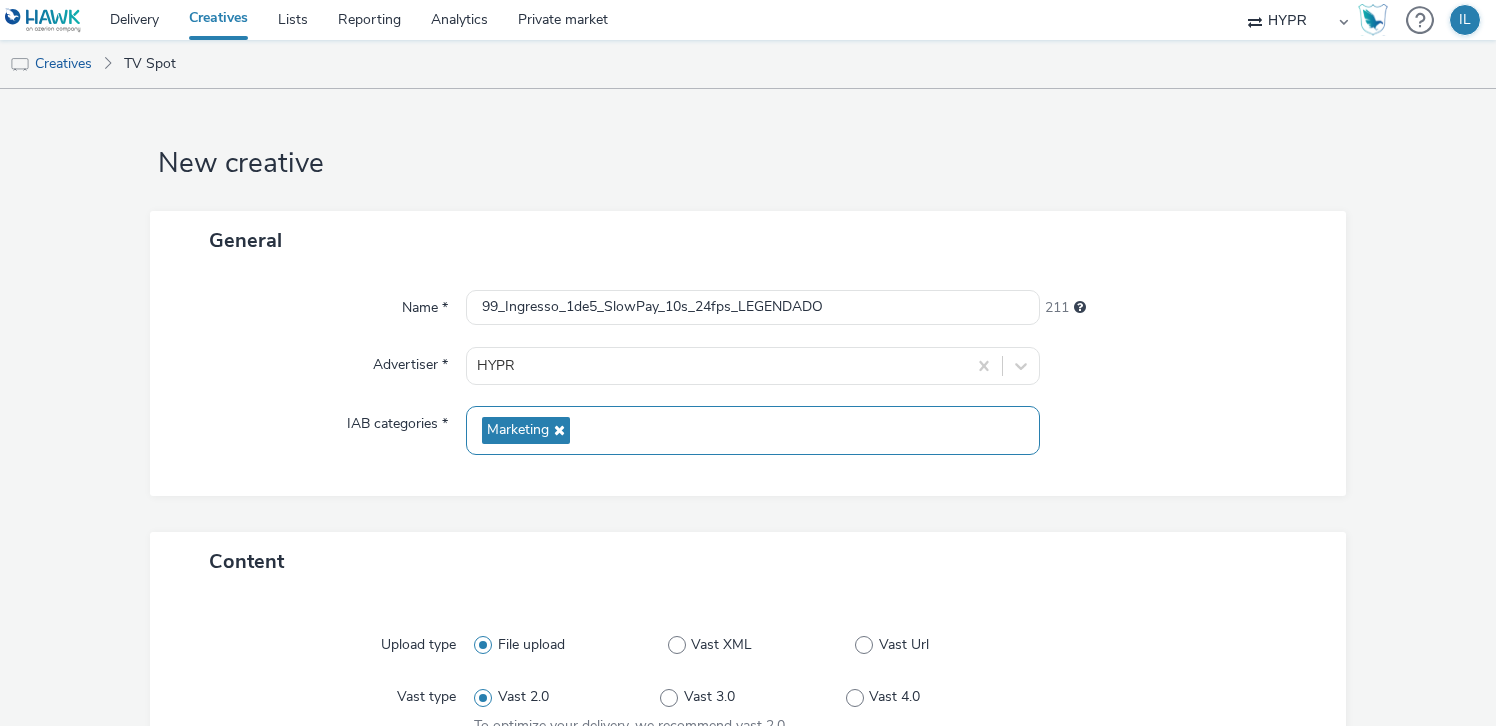 click on "Marketing" at bounding box center [526, 430] 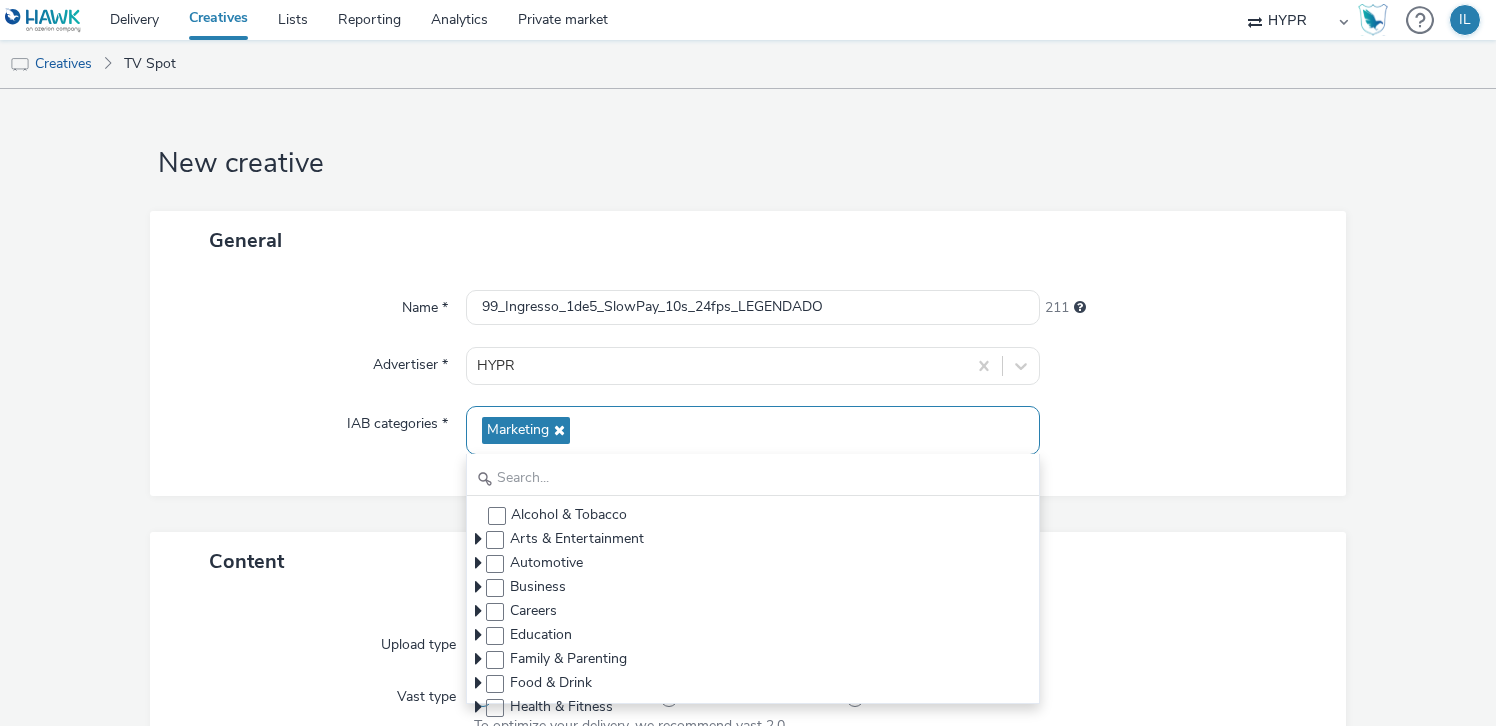 click at bounding box center (557, 430) 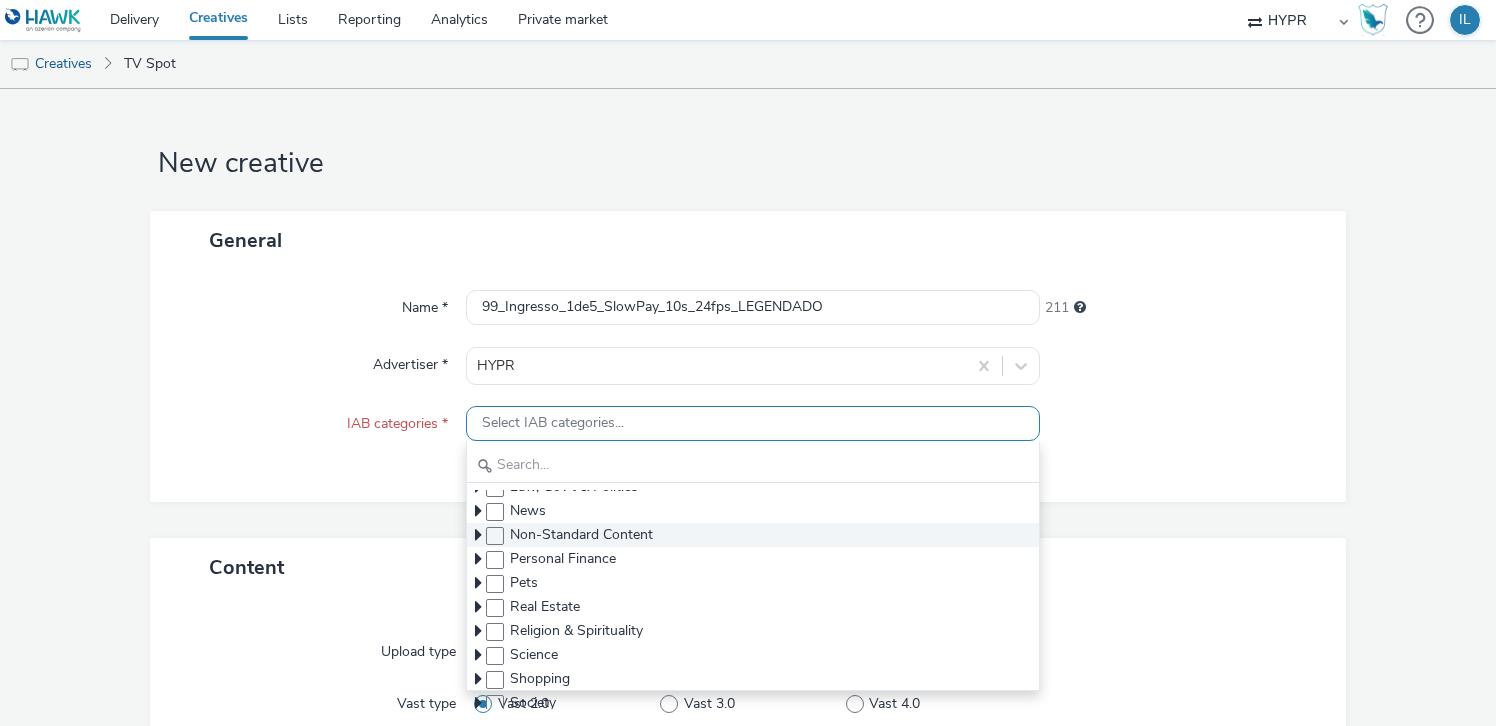 scroll, scrollTop: 428, scrollLeft: 0, axis: vertical 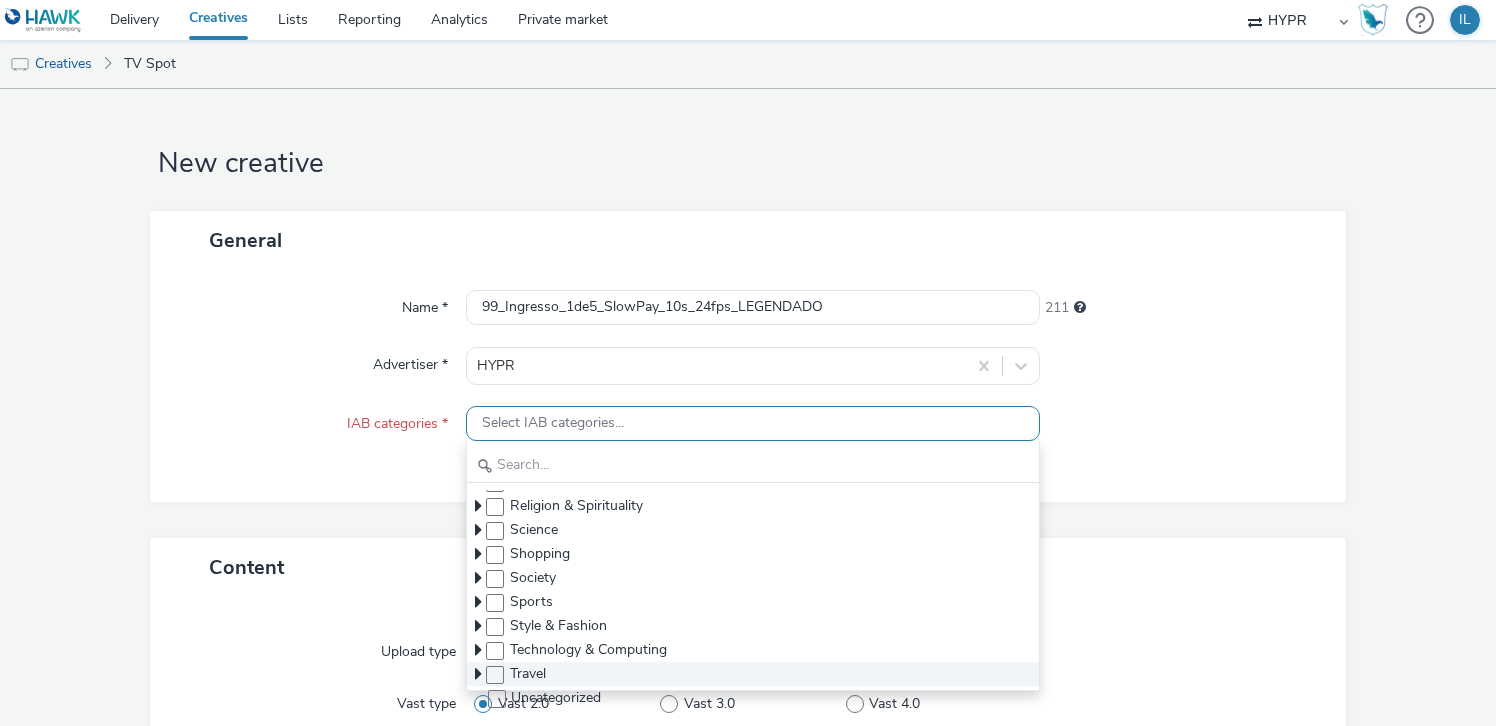click at bounding box center (478, 674) 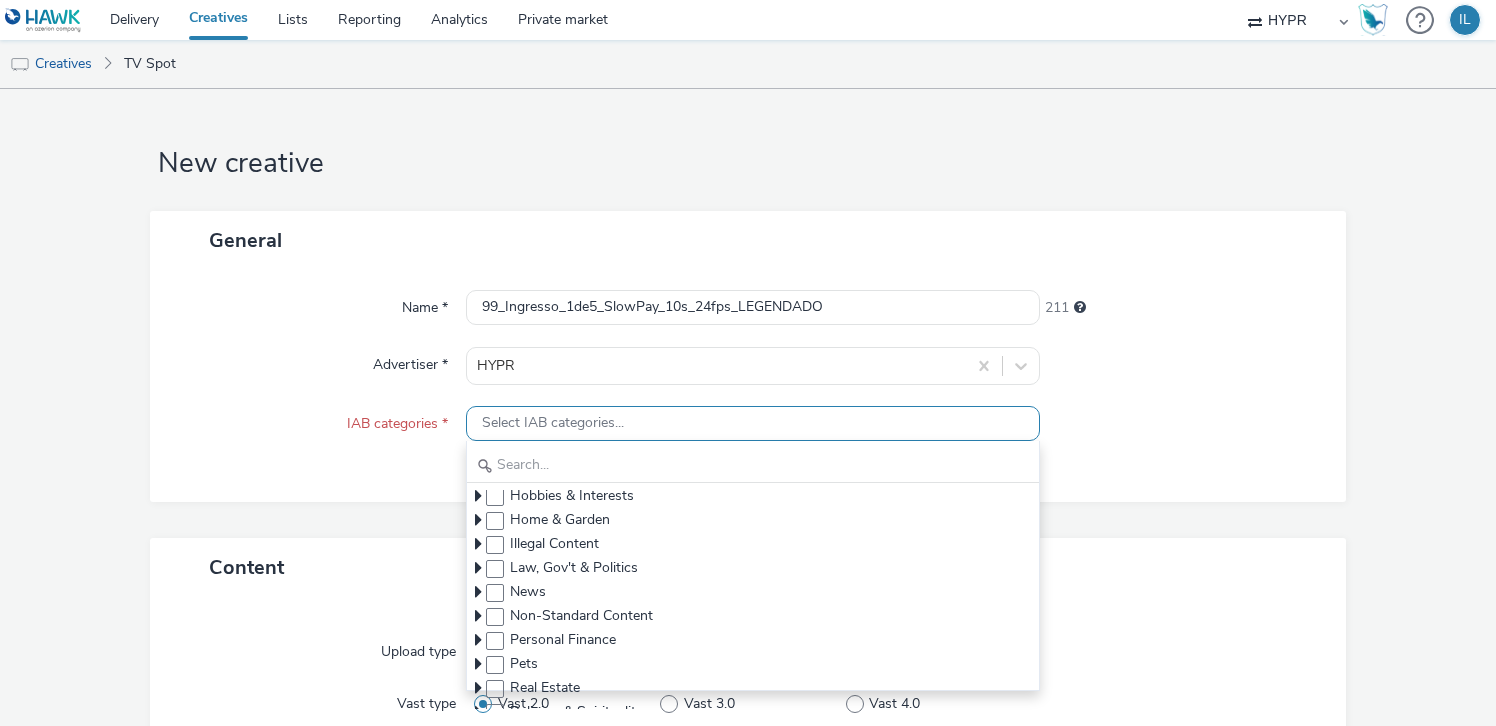 scroll, scrollTop: 0, scrollLeft: 0, axis: both 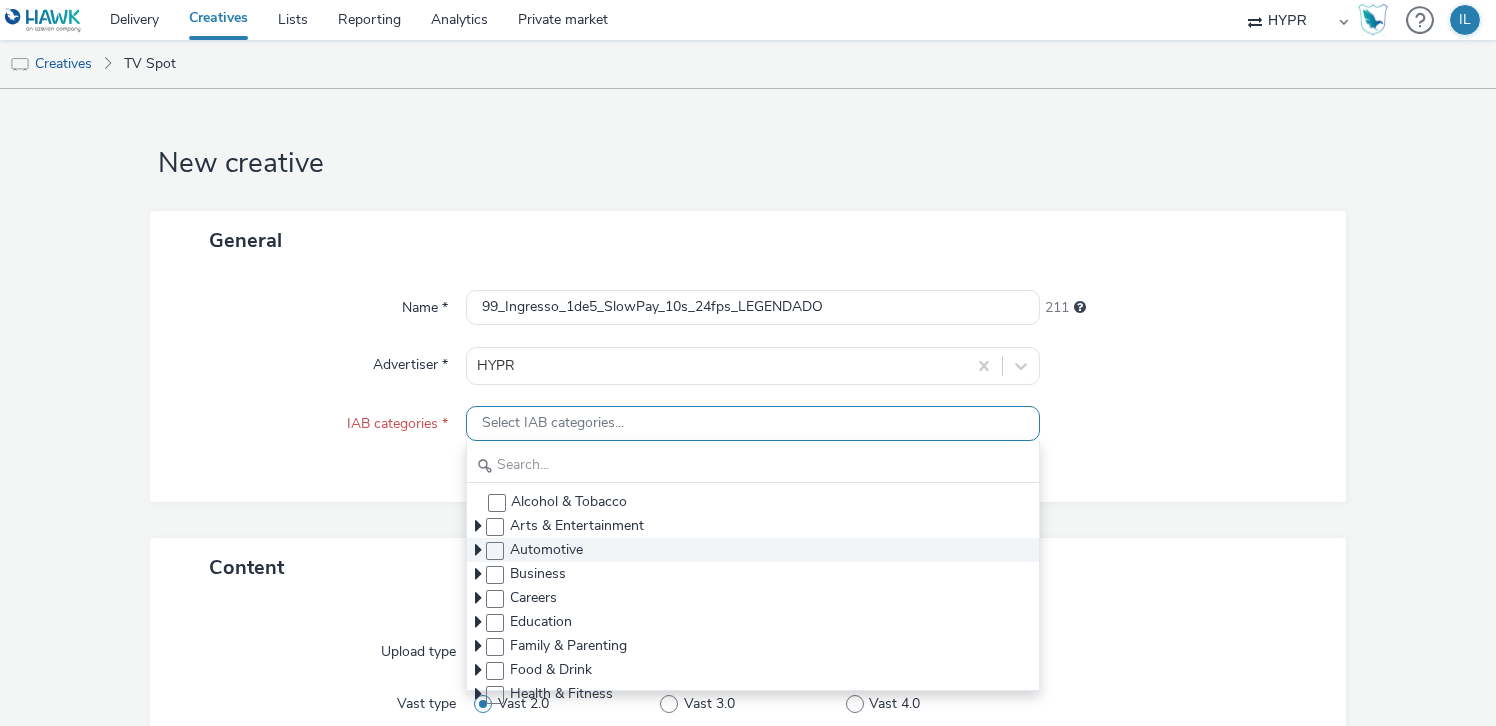 click at bounding box center (478, 550) 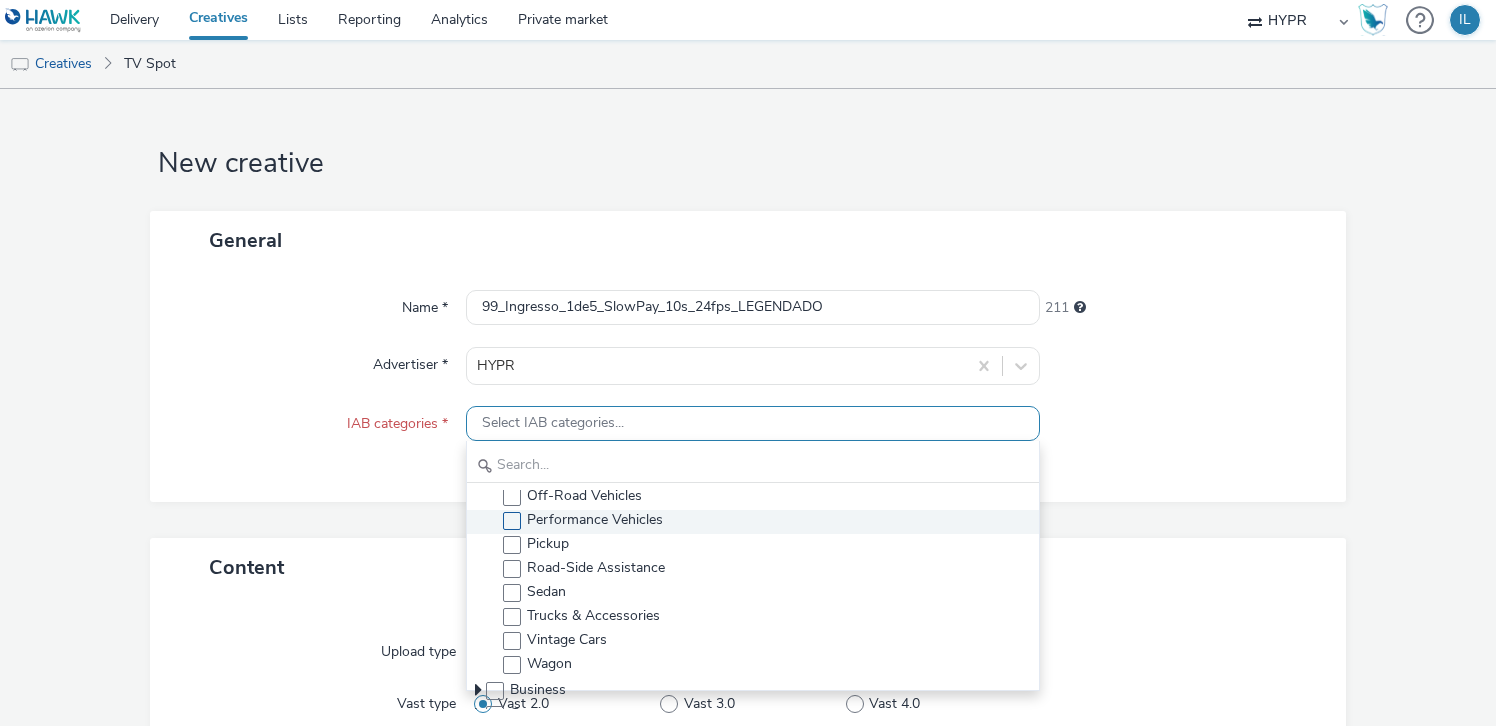 scroll, scrollTop: 550, scrollLeft: 0, axis: vertical 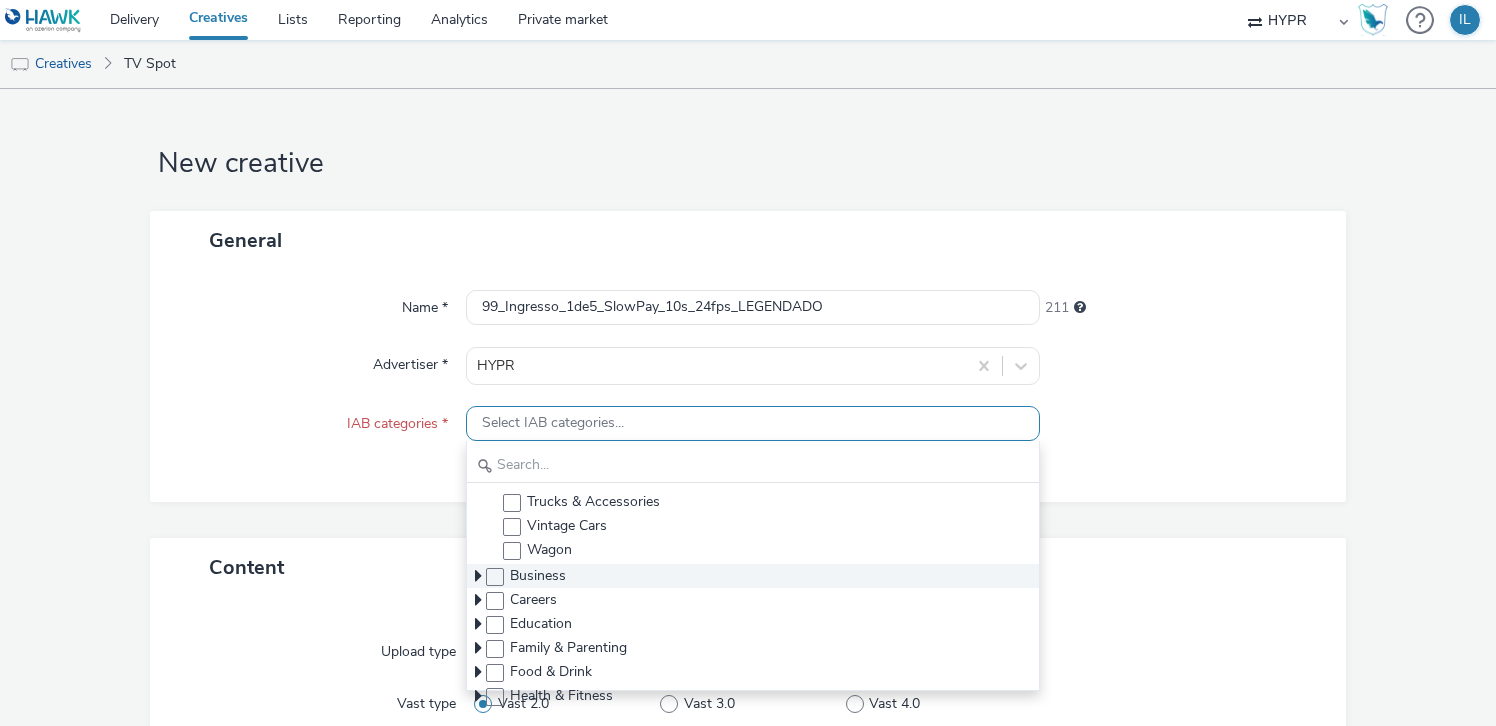 click at bounding box center (478, 576) 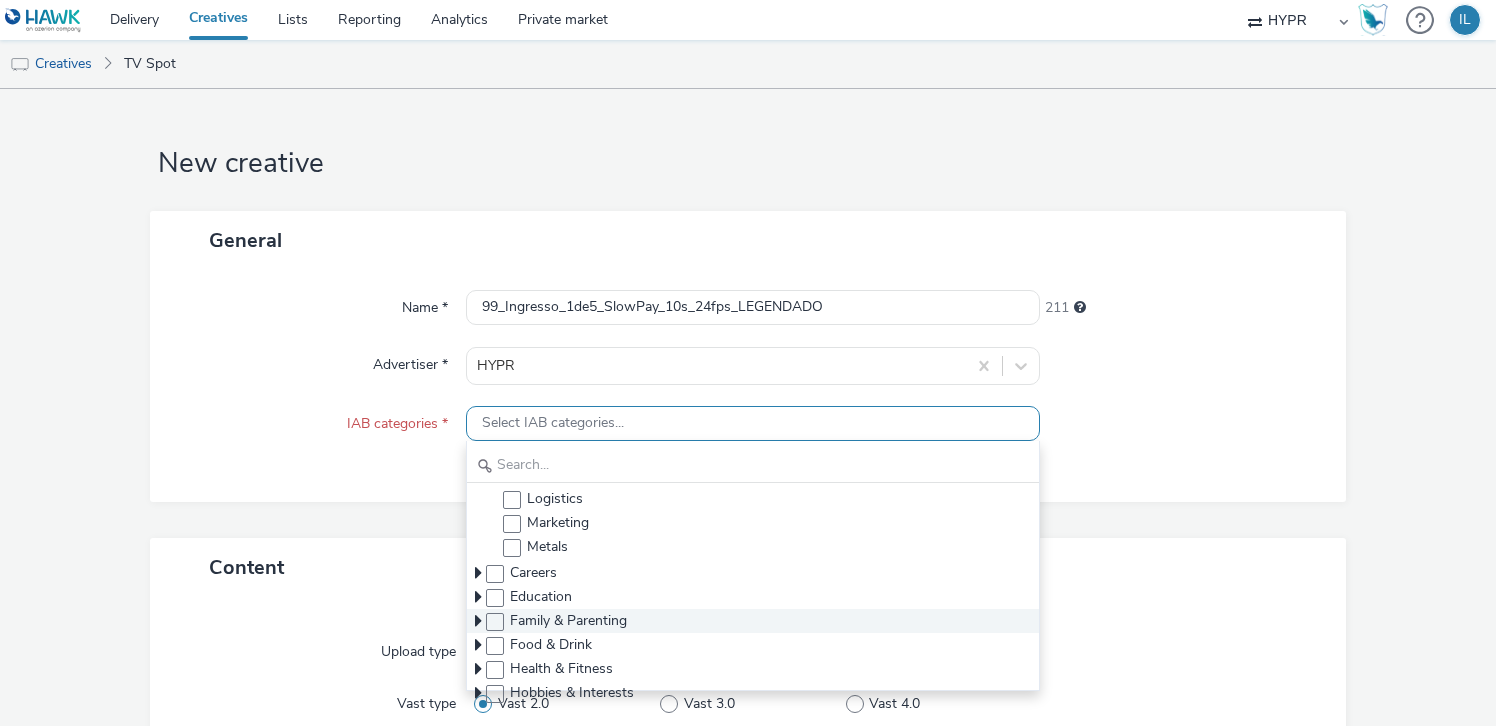 scroll, scrollTop: 880, scrollLeft: 0, axis: vertical 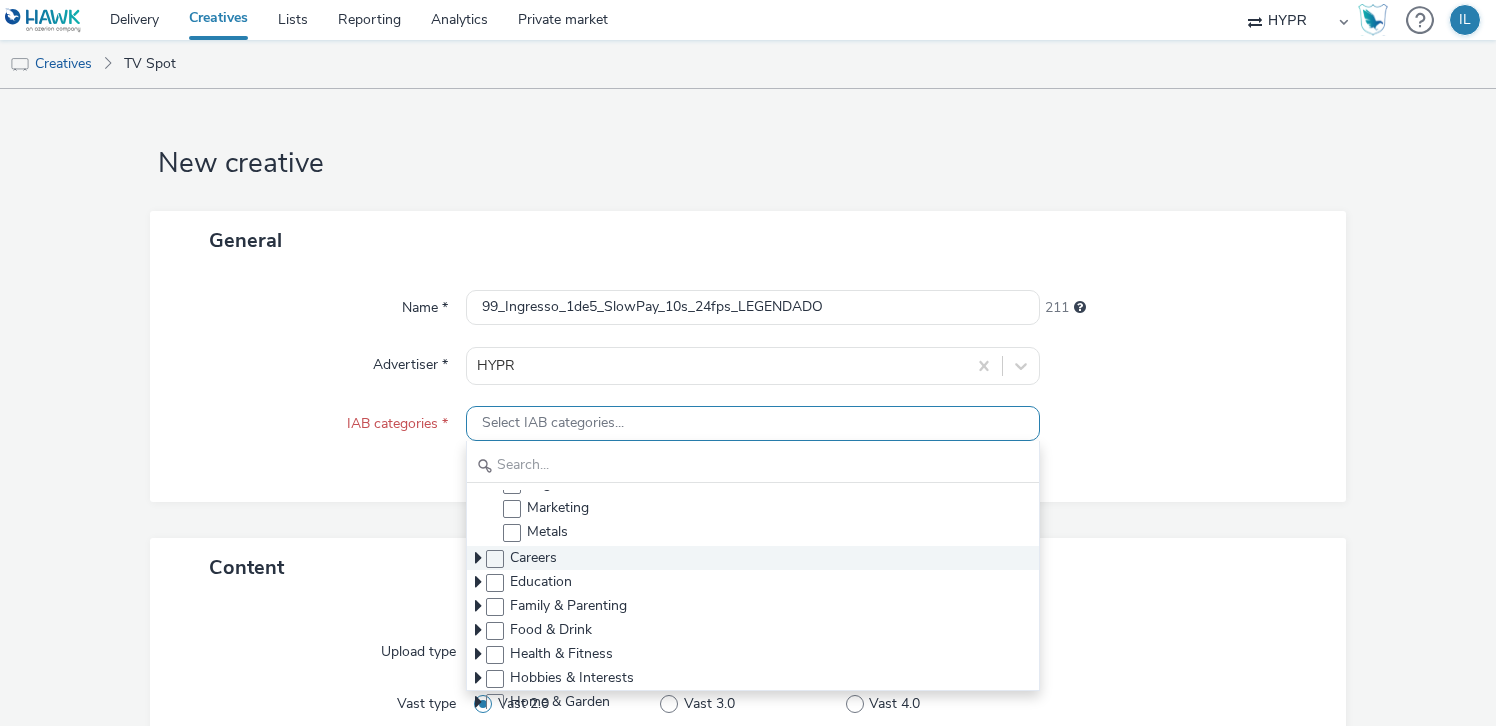 click at bounding box center (478, 558) 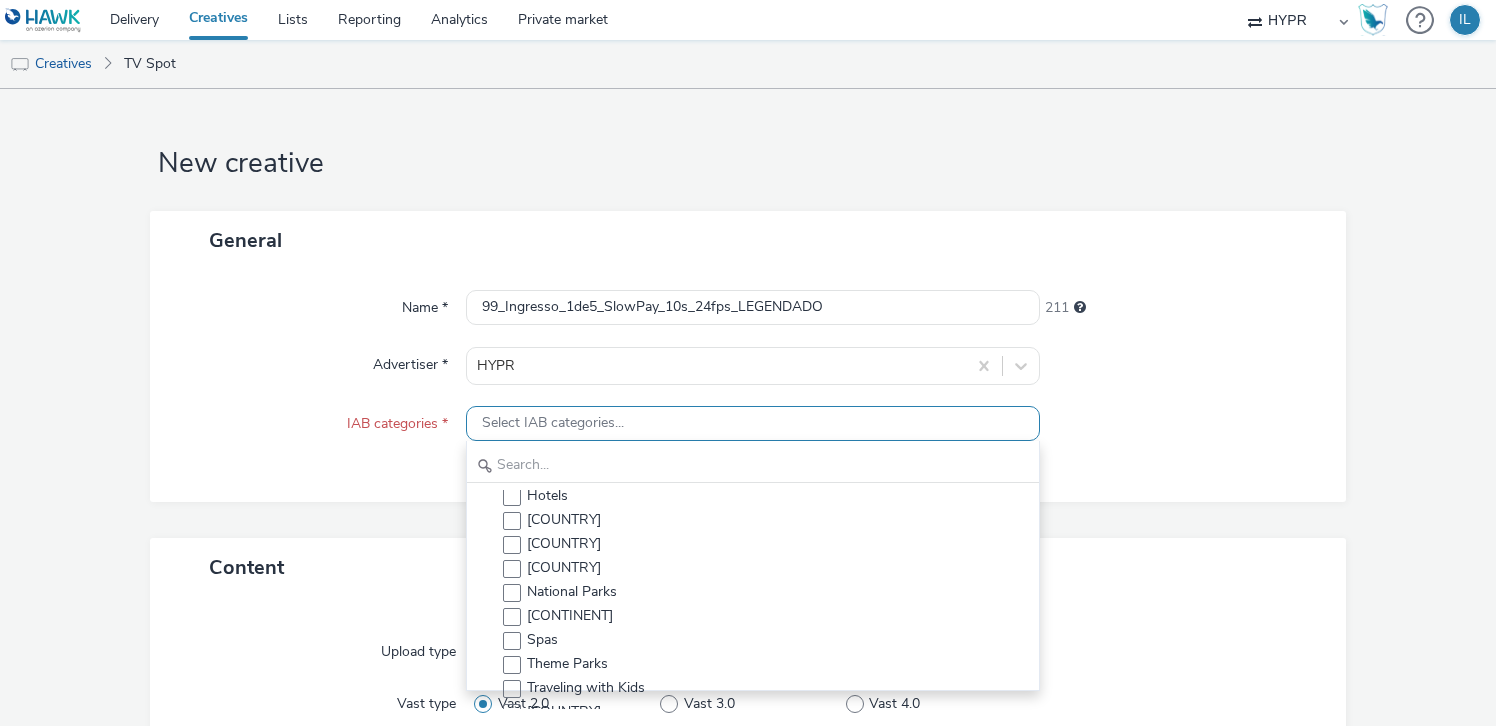 scroll, scrollTop: 2180, scrollLeft: 0, axis: vertical 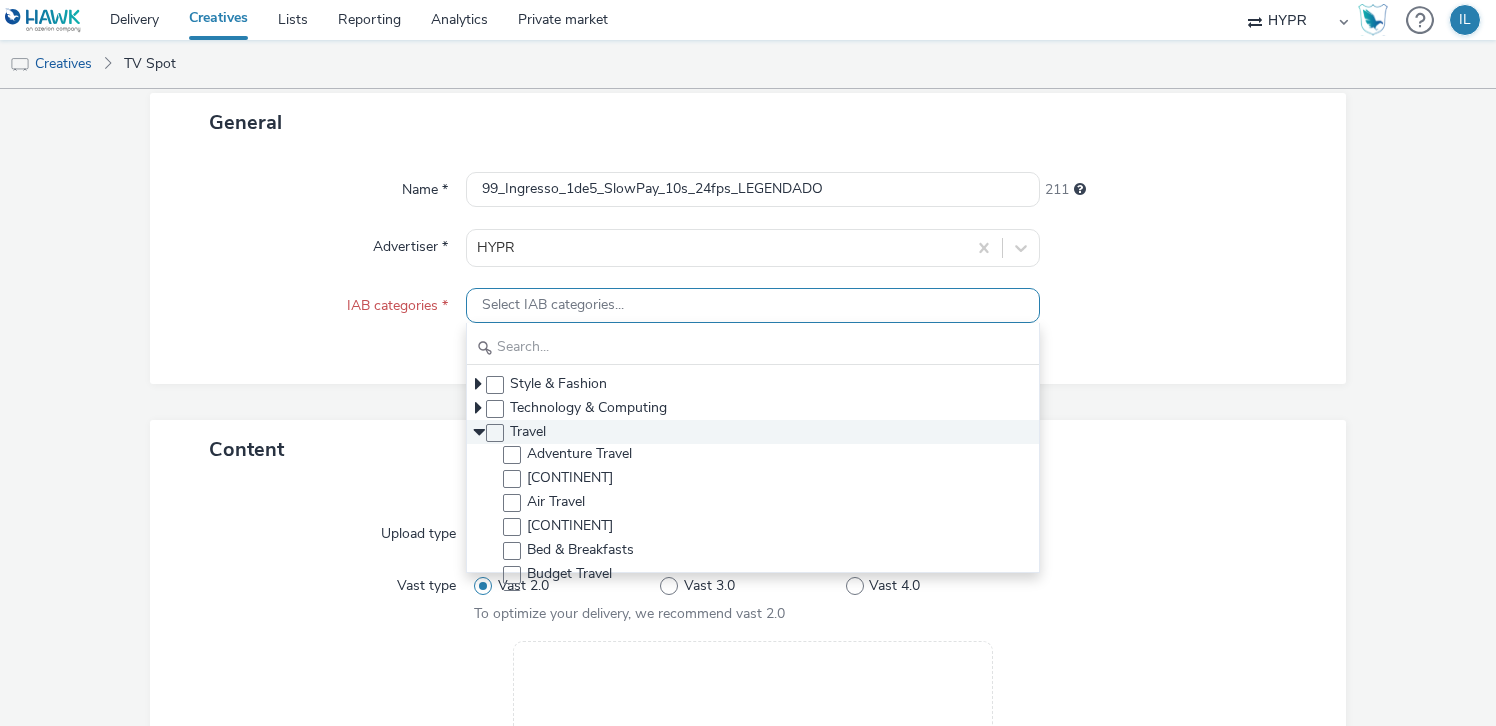 click at bounding box center [479, 432] 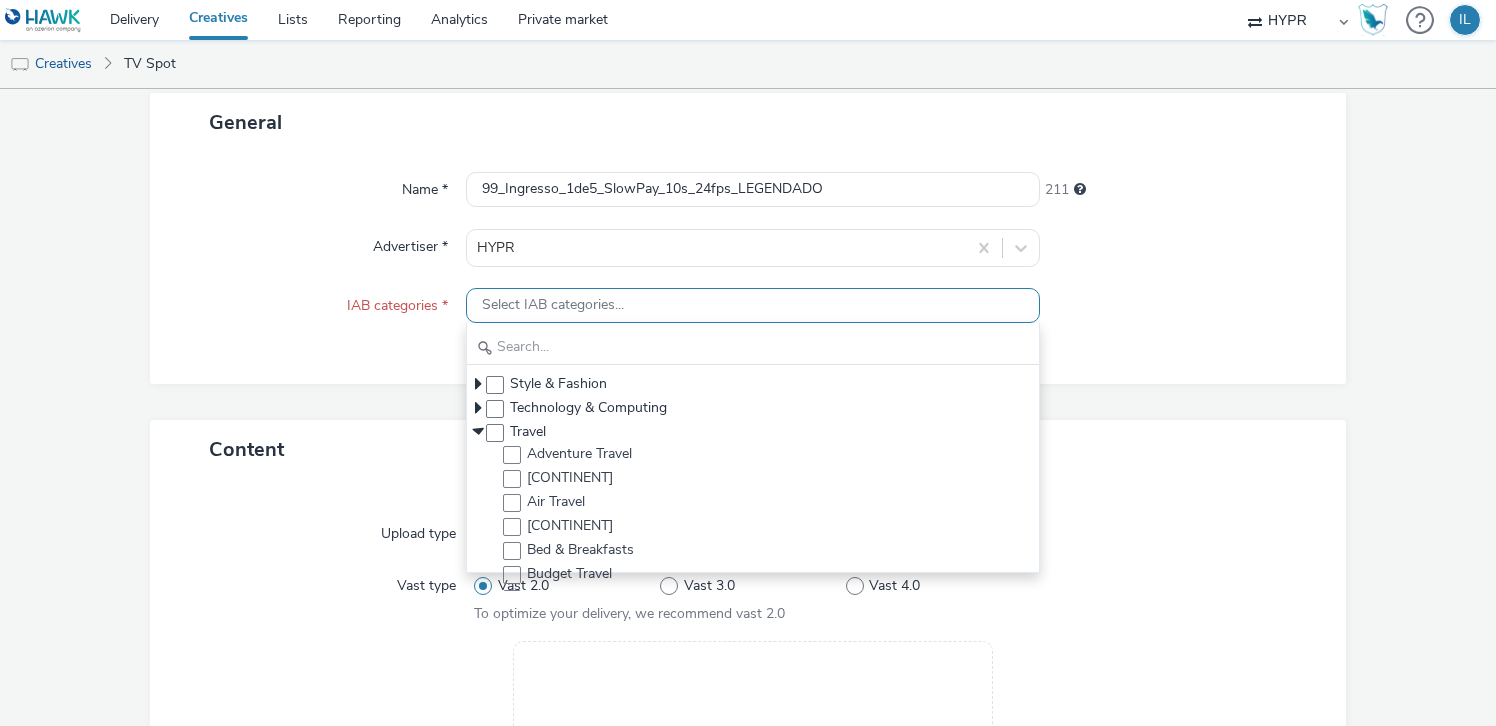 scroll, scrollTop: 1532, scrollLeft: 0, axis: vertical 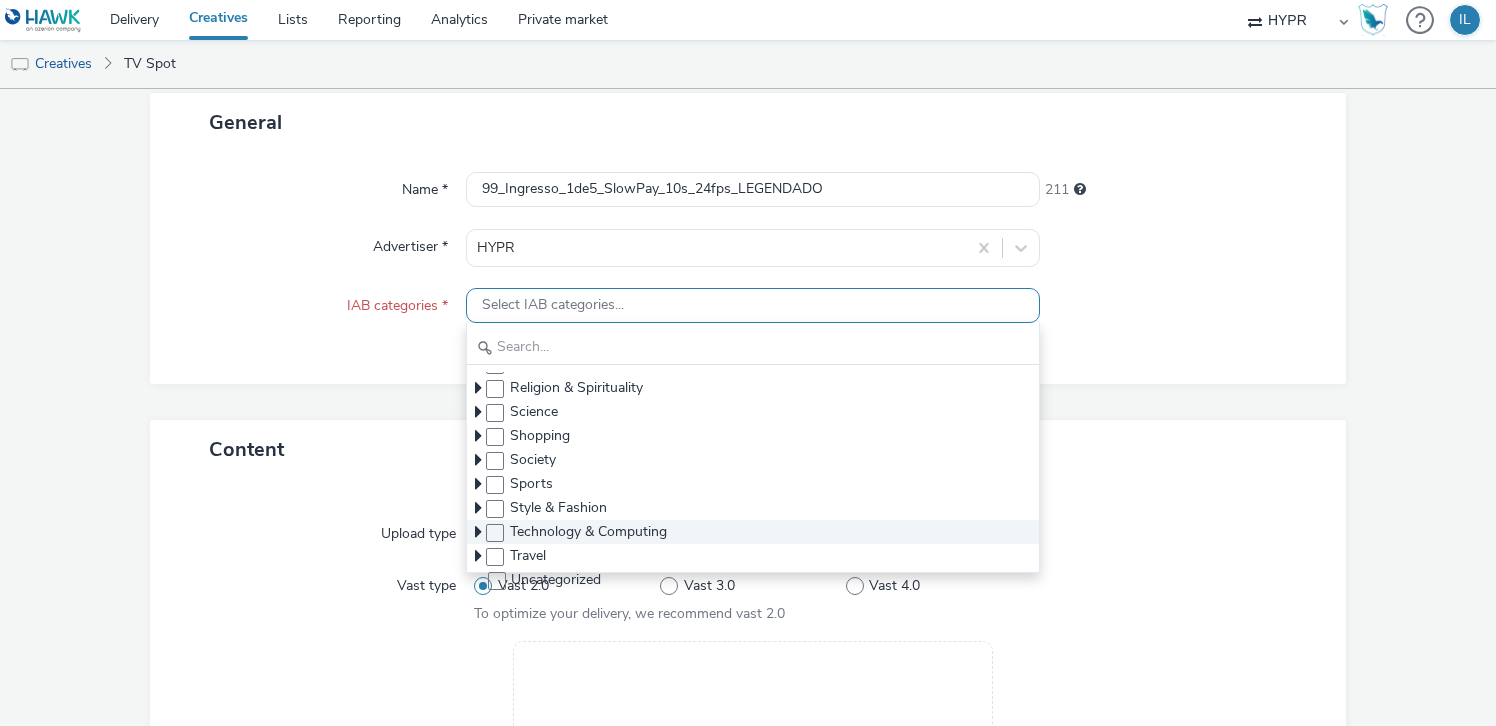 click at bounding box center (478, 532) 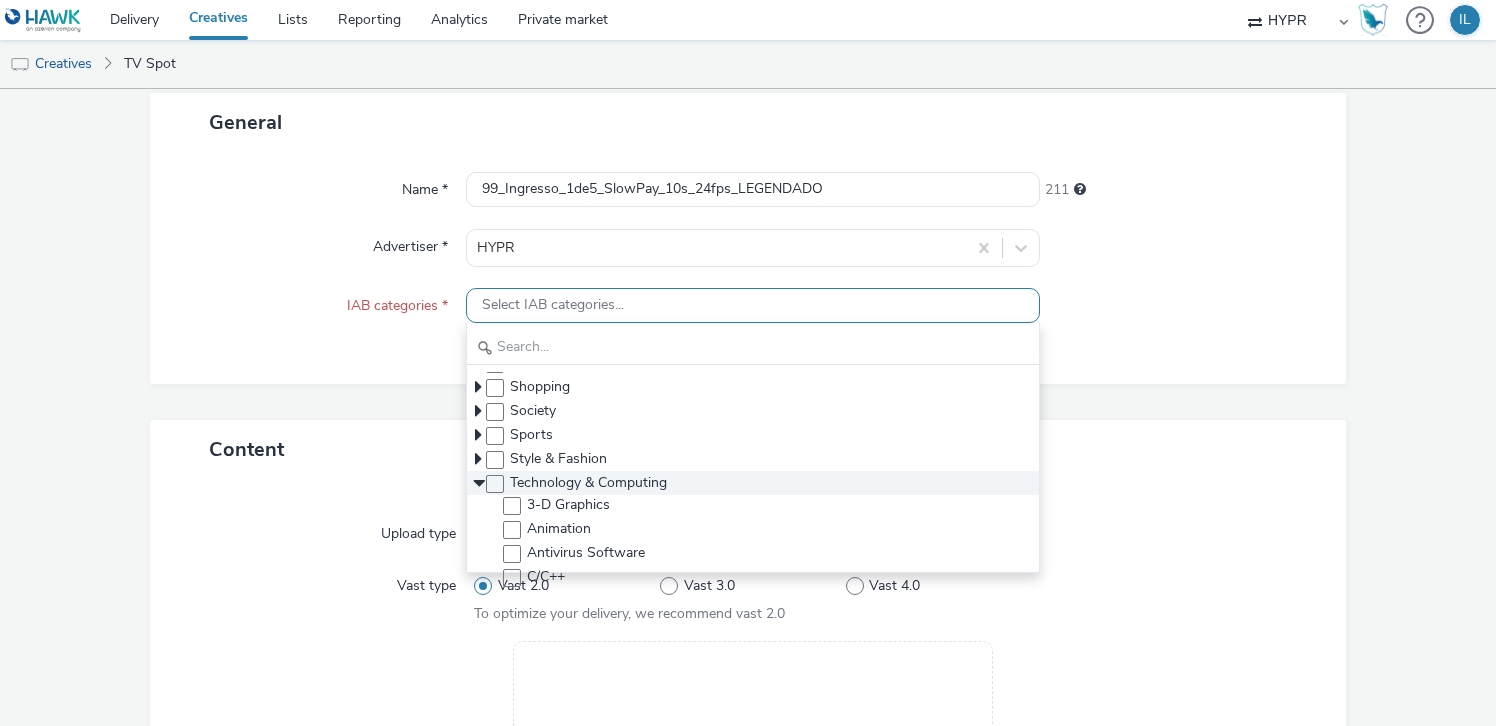scroll, scrollTop: 1560, scrollLeft: 0, axis: vertical 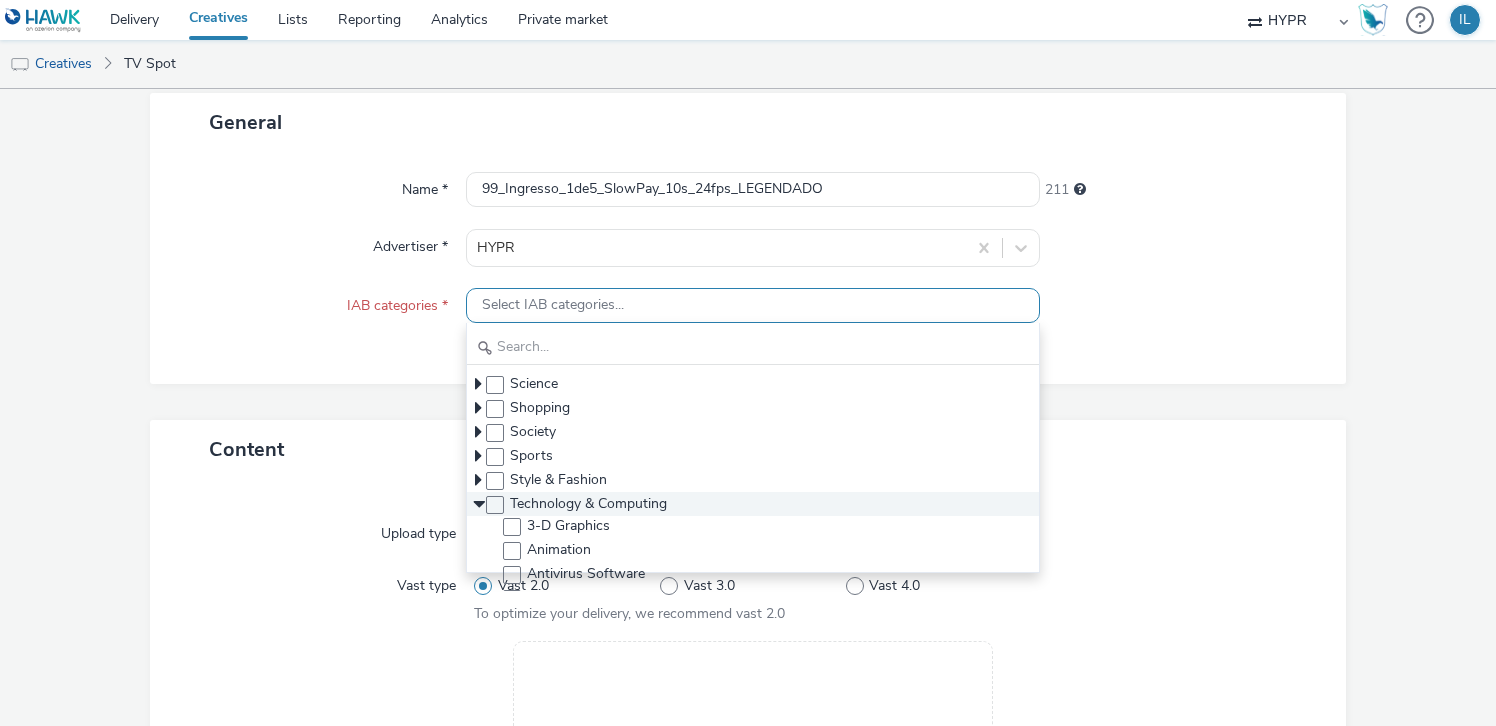 click at bounding box center (479, 504) 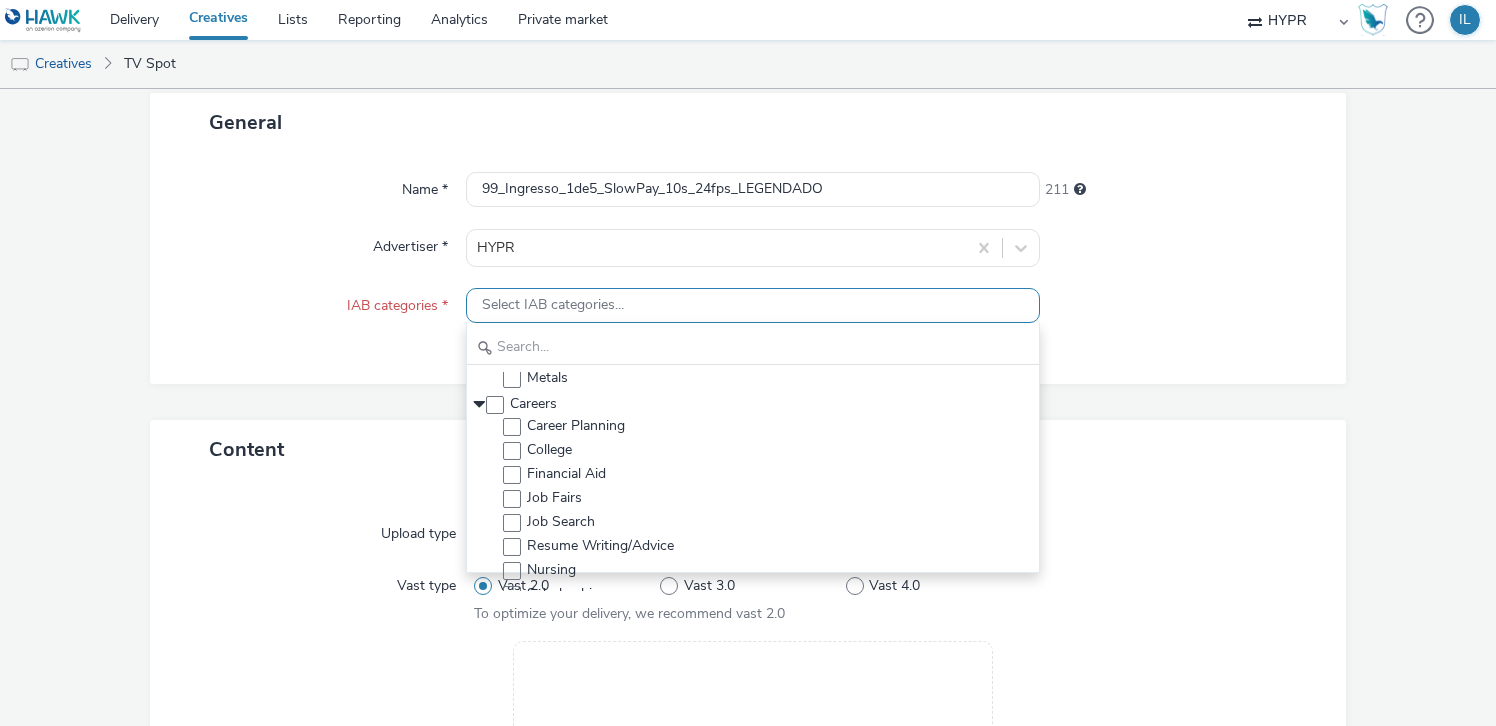 scroll, scrollTop: 904, scrollLeft: 0, axis: vertical 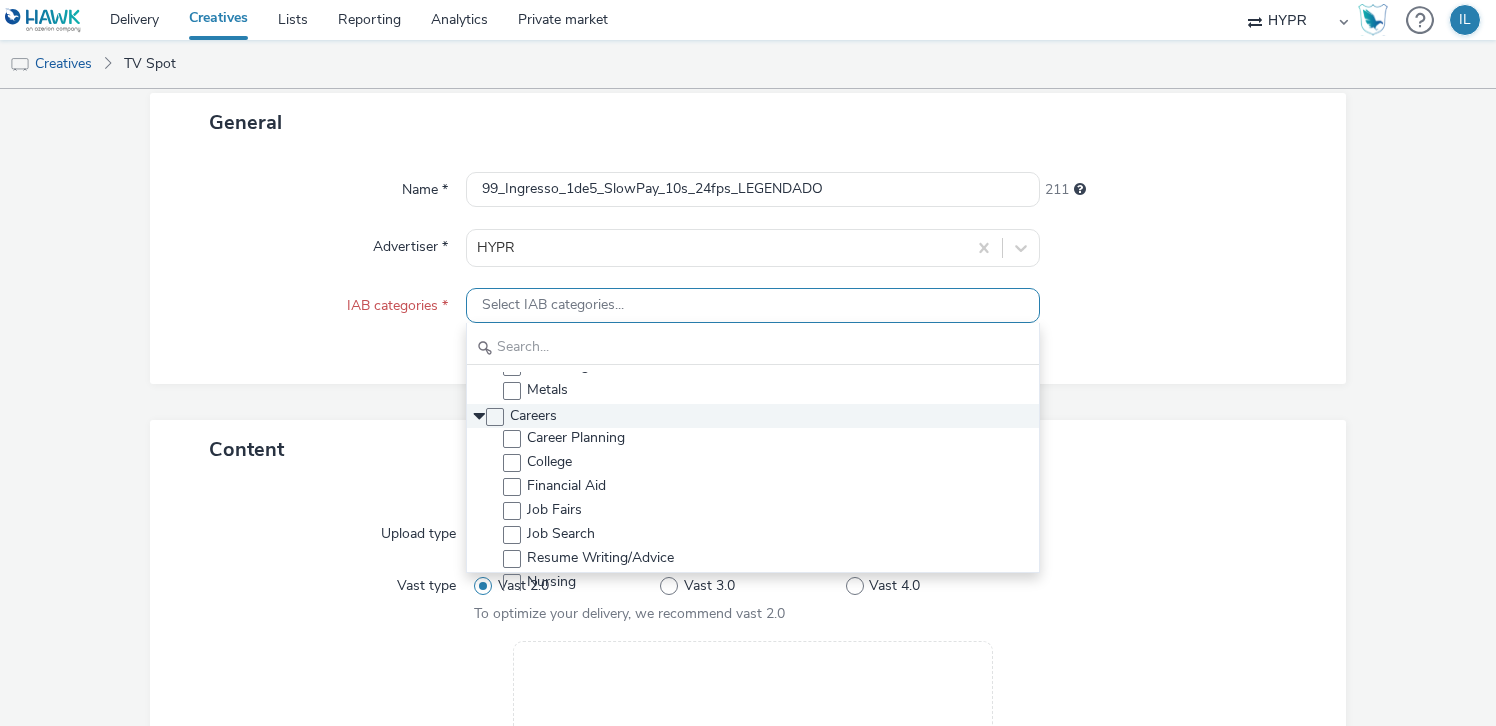 click on "Careers" at bounding box center [752, 416] 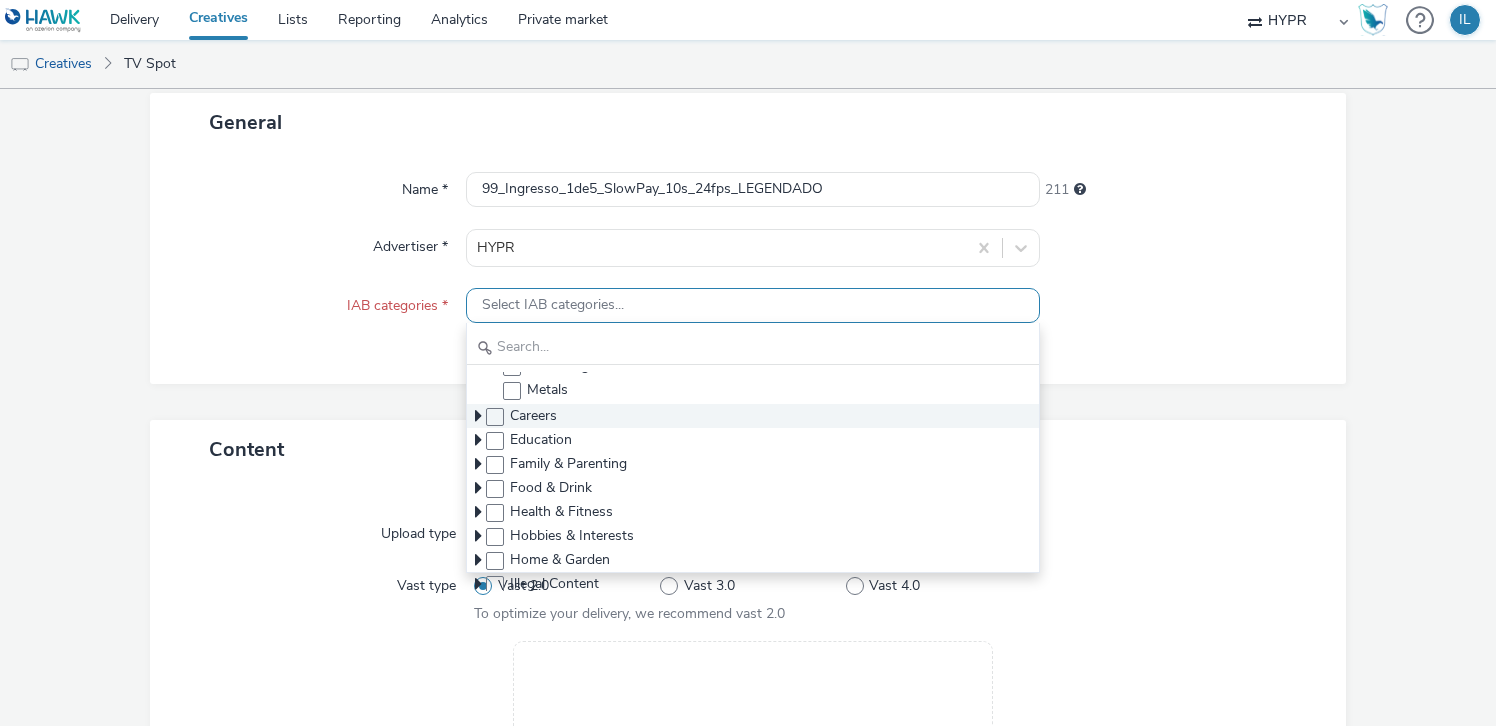 click at bounding box center (478, 416) 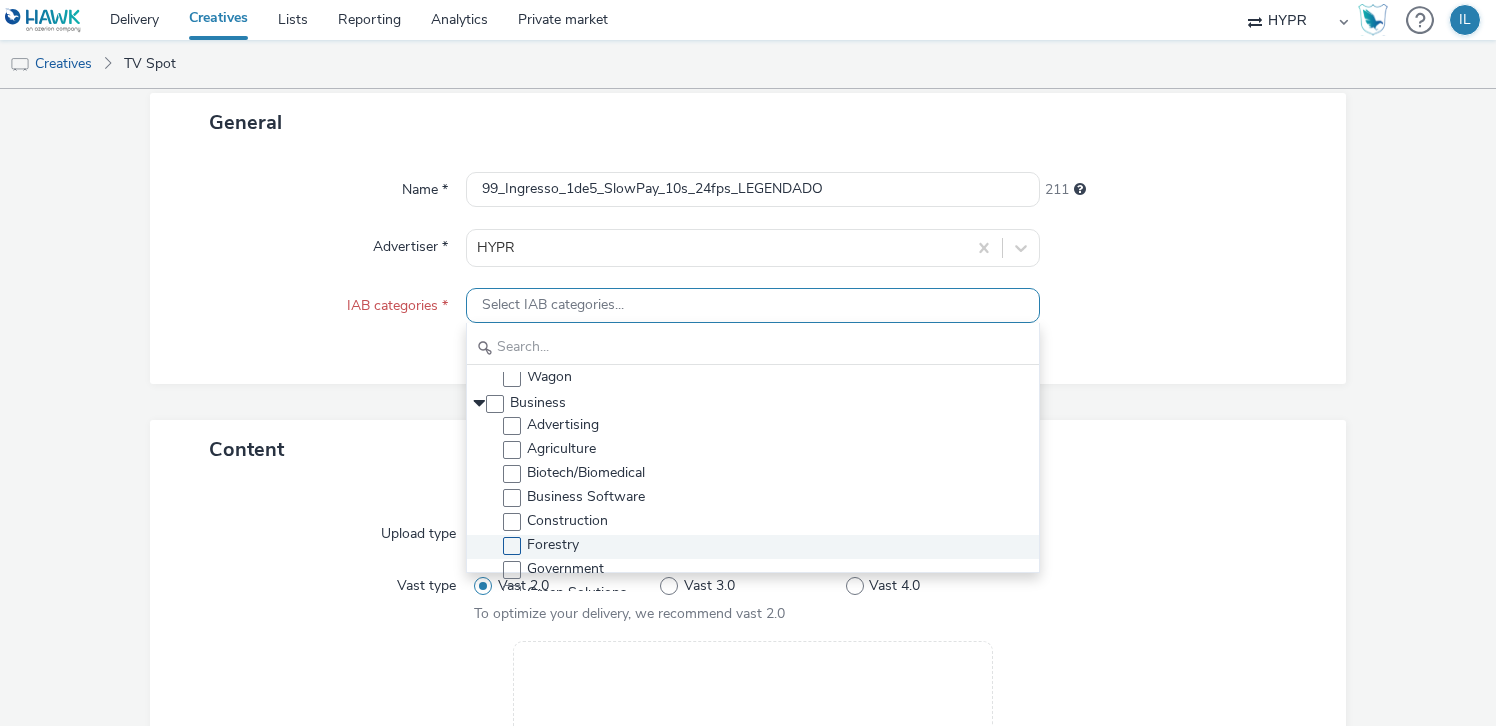 scroll, scrollTop: 516, scrollLeft: 0, axis: vertical 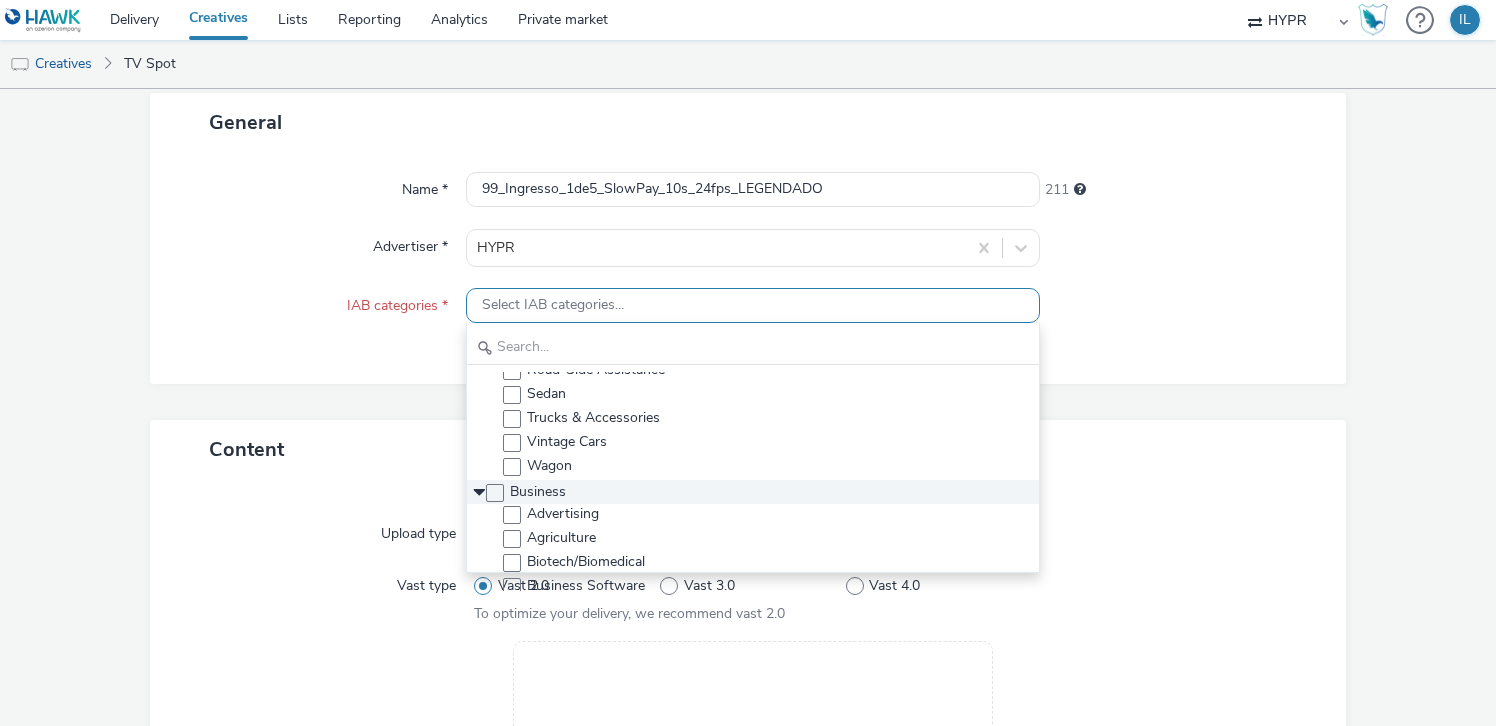 click at bounding box center (479, 492) 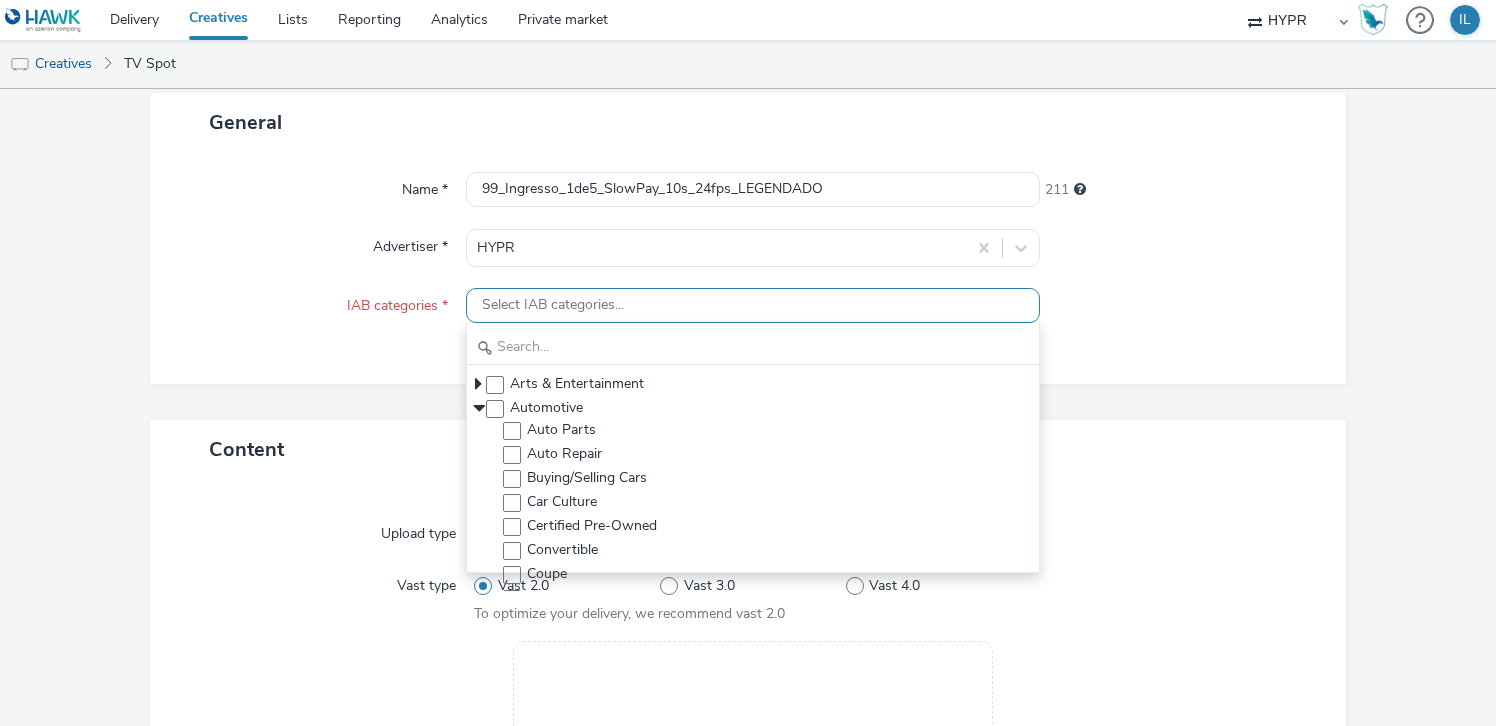 scroll, scrollTop: 0, scrollLeft: 0, axis: both 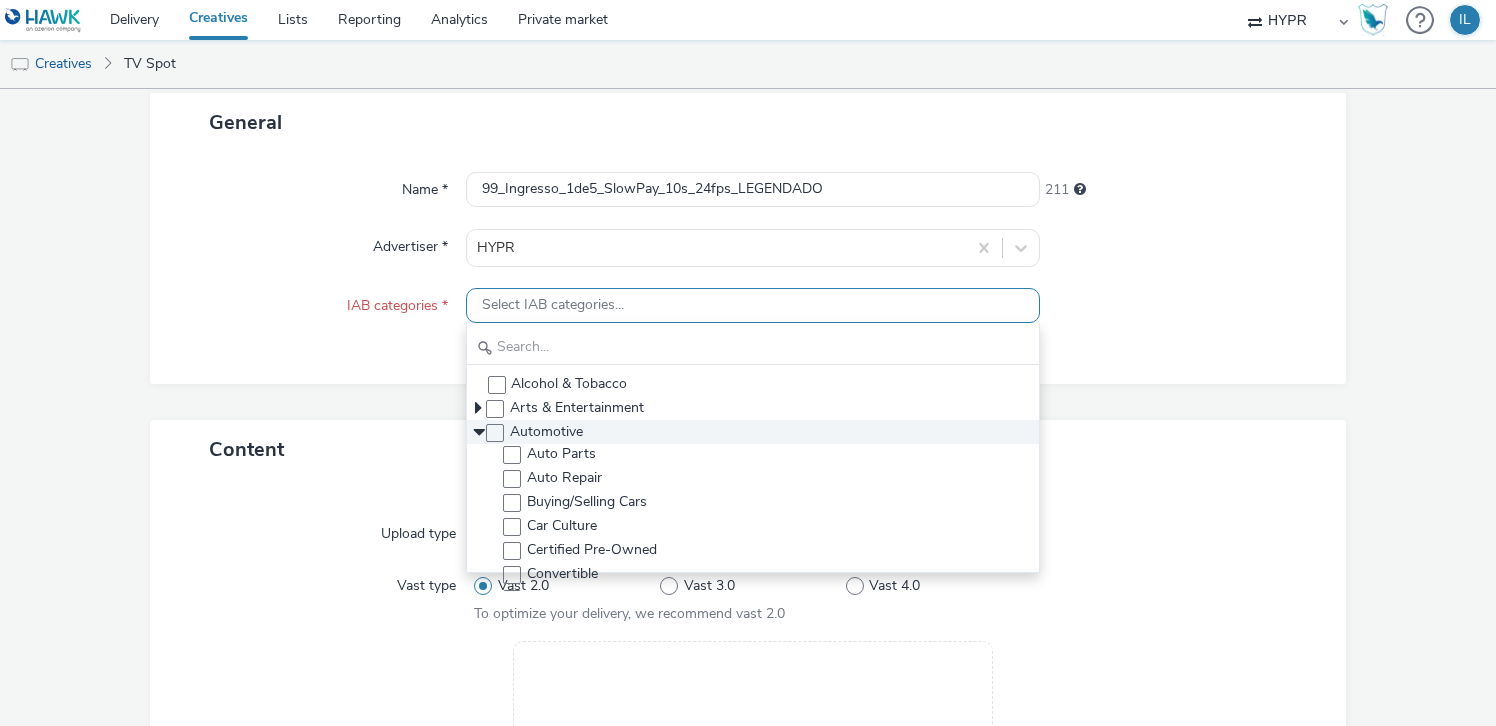click at bounding box center [479, 432] 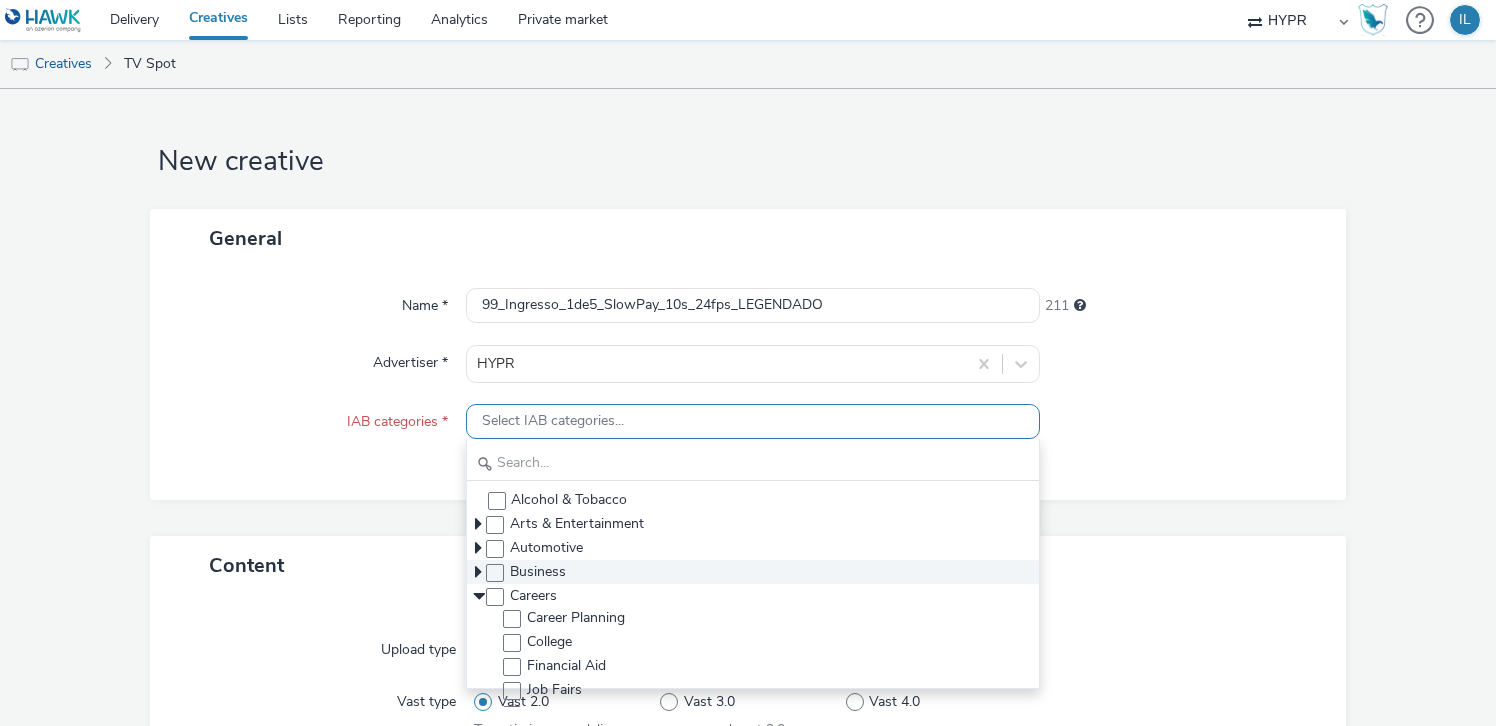 scroll, scrollTop: 0, scrollLeft: 0, axis: both 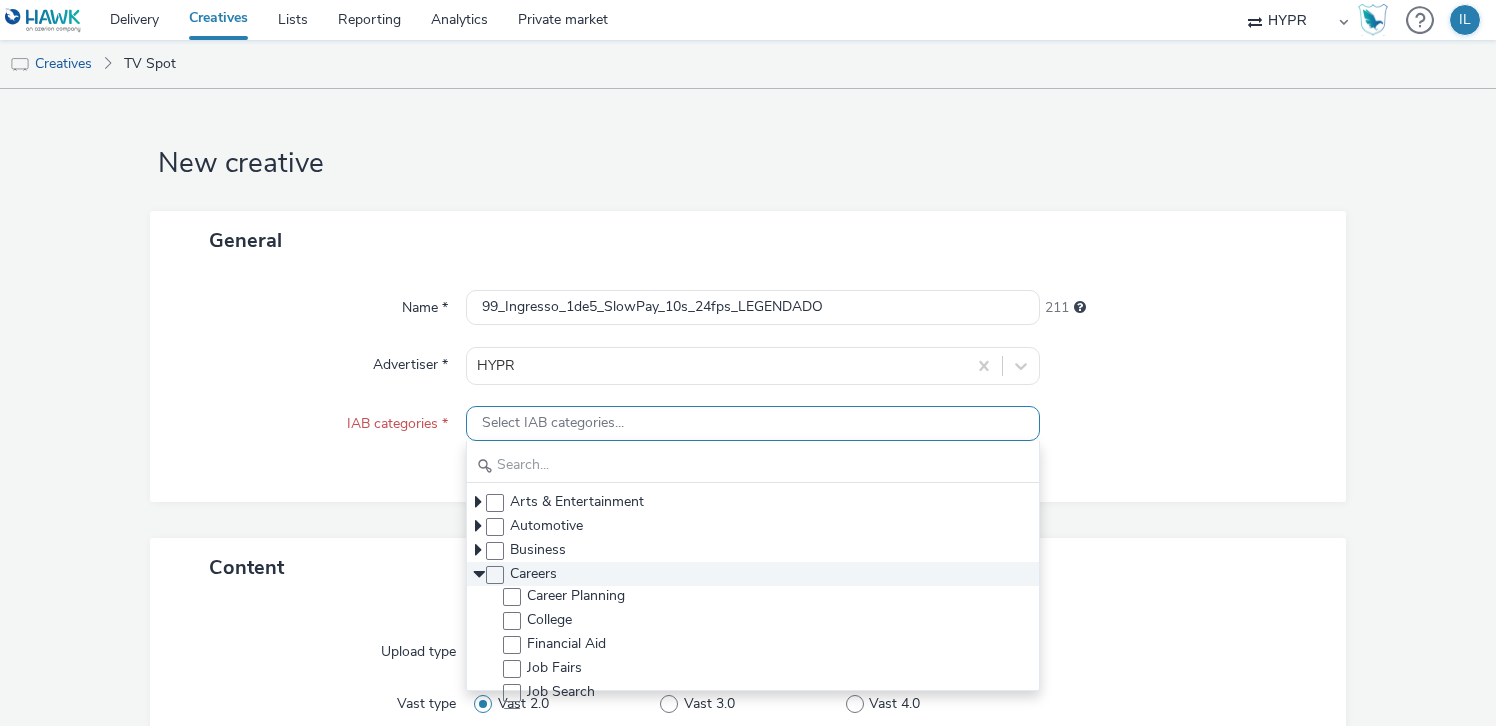 click on "Careers" at bounding box center (752, 574) 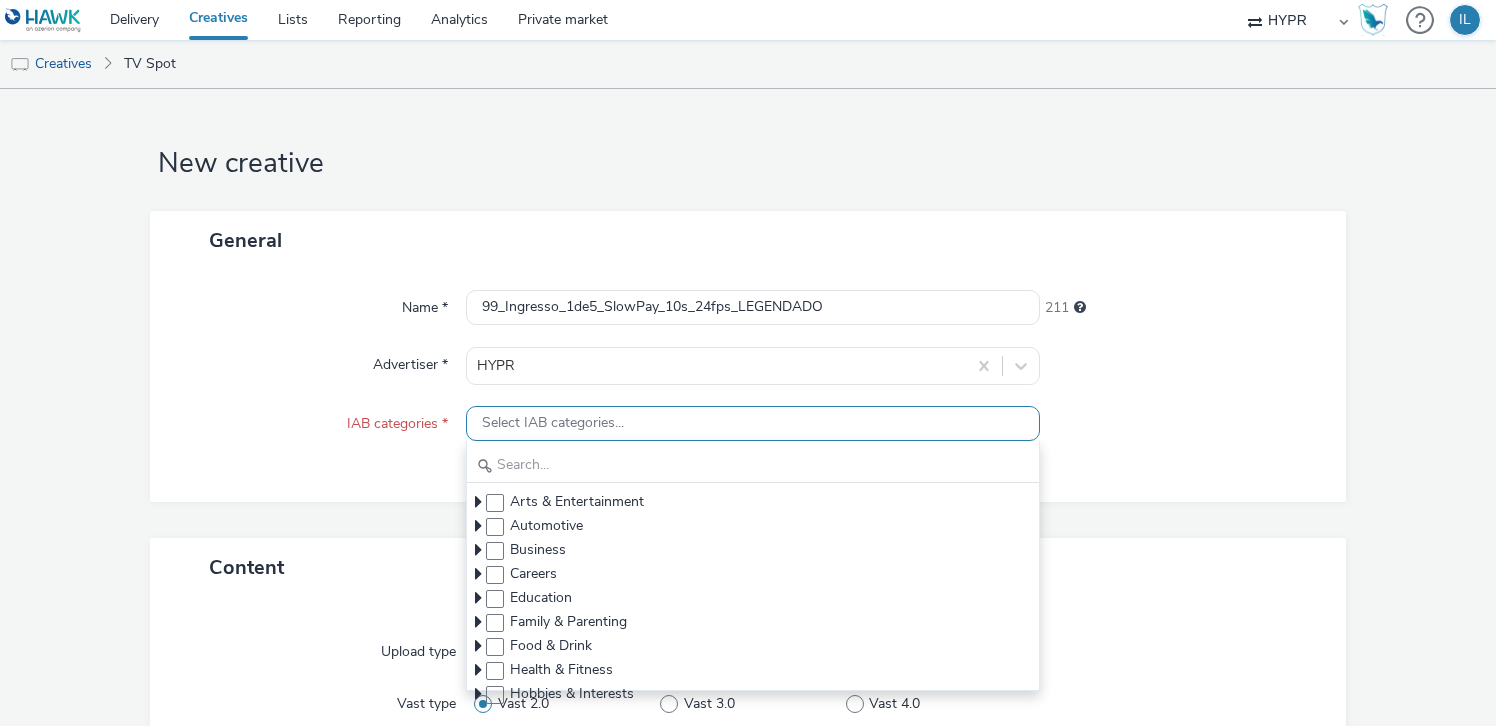 click on "Content" at bounding box center (748, 567) 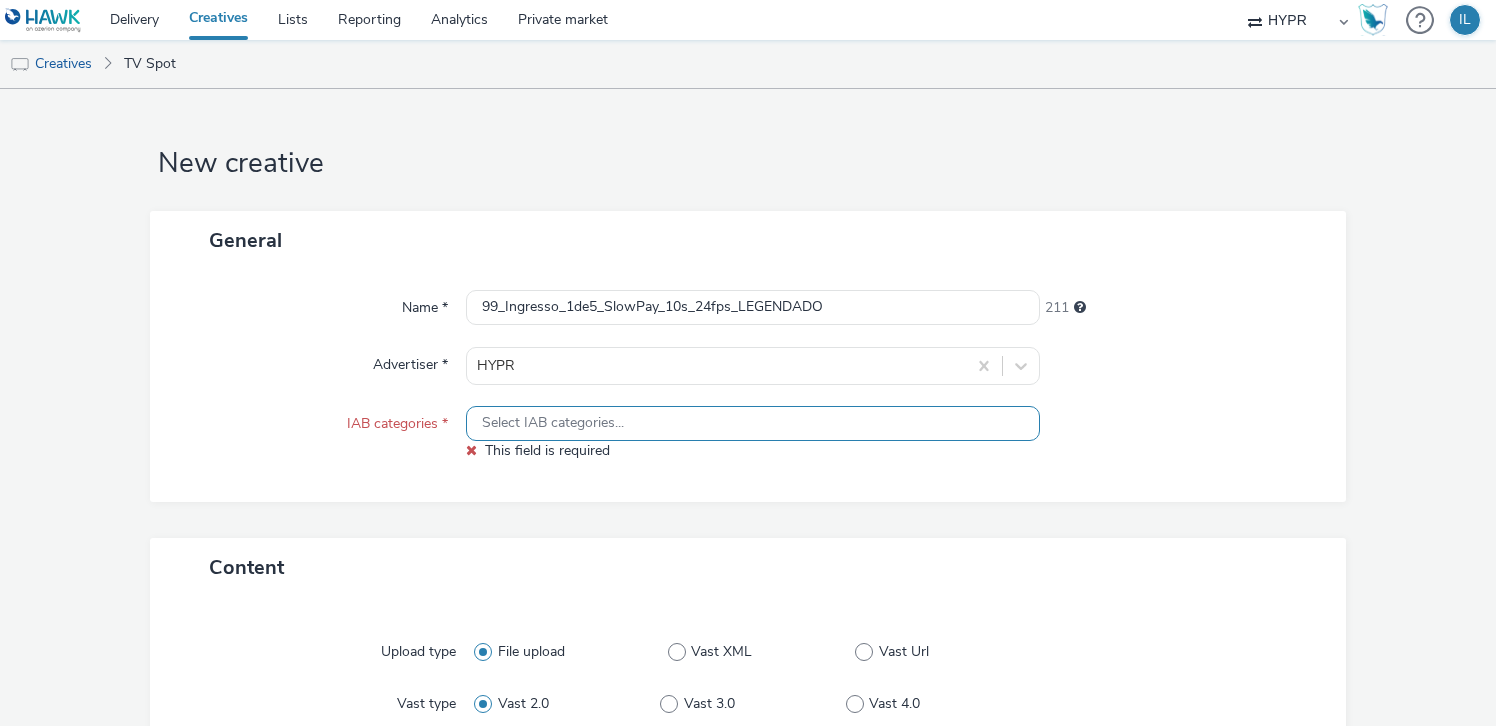 click on "Select IAB categories..." at bounding box center [553, 423] 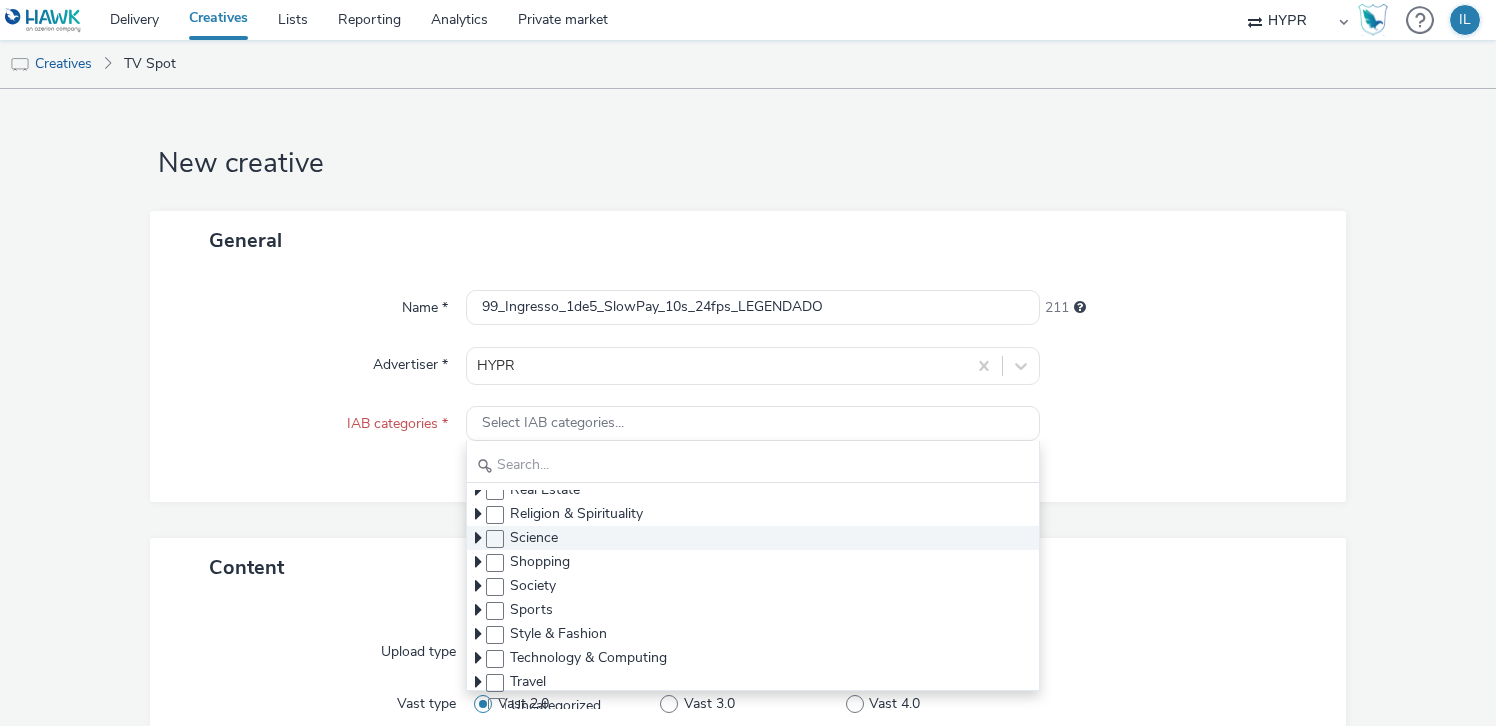 scroll, scrollTop: 428, scrollLeft: 0, axis: vertical 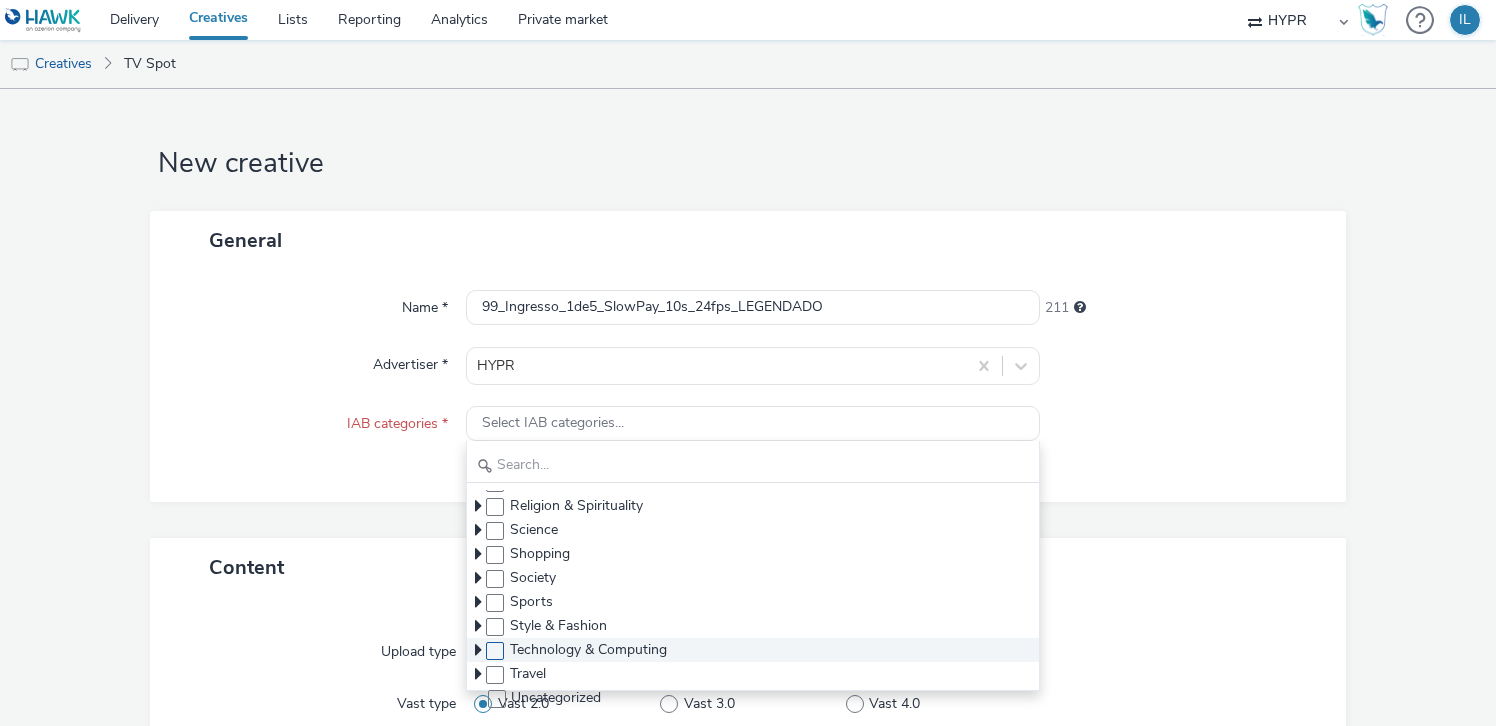 click at bounding box center (495, 651) 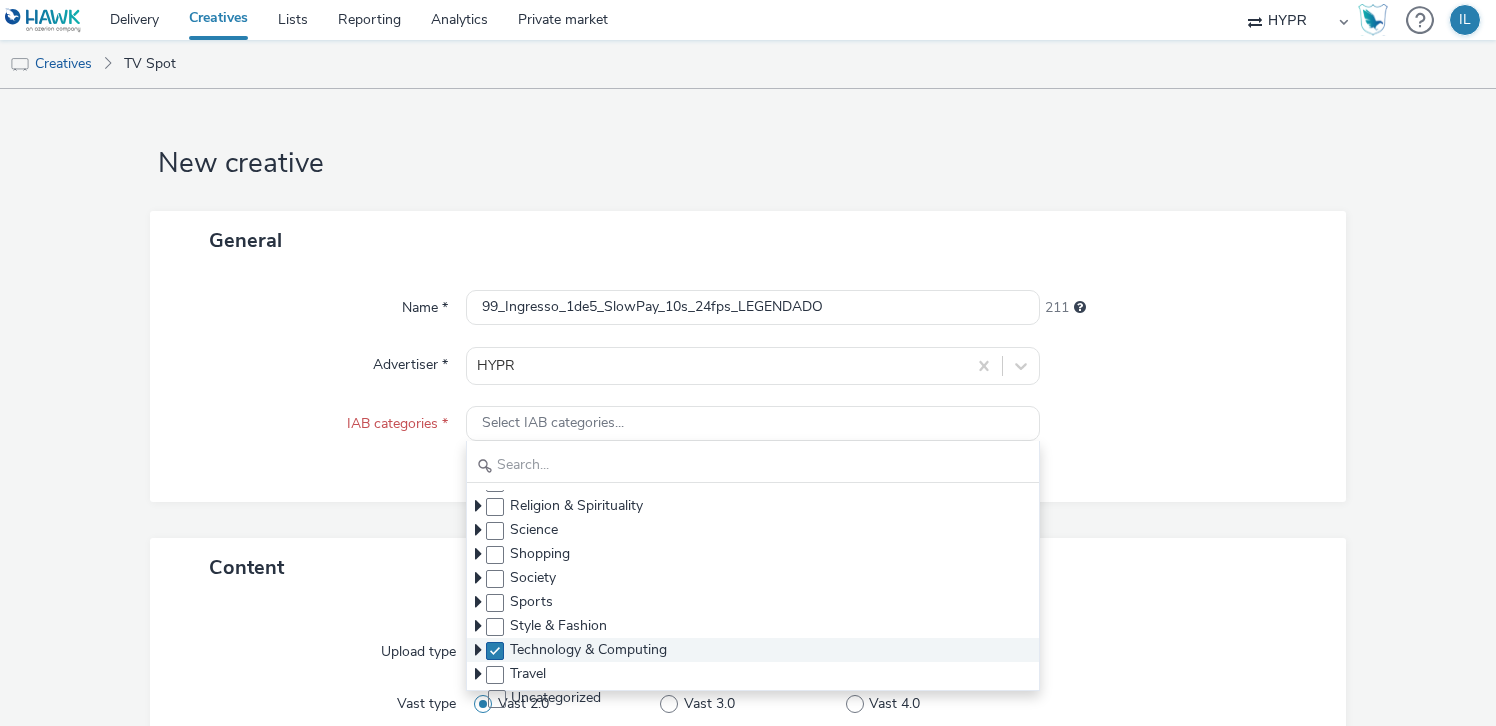 checkbox on "true" 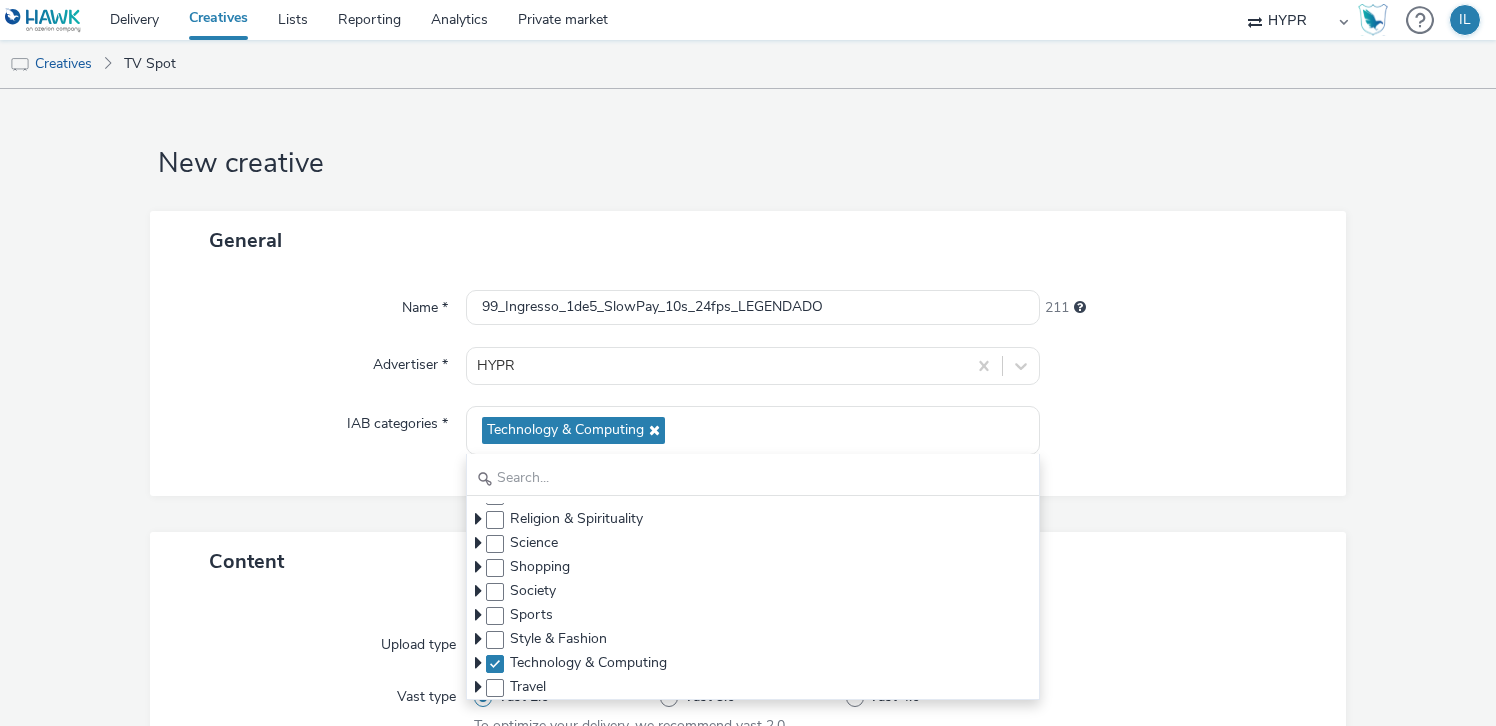 click on "Content" at bounding box center (748, 561) 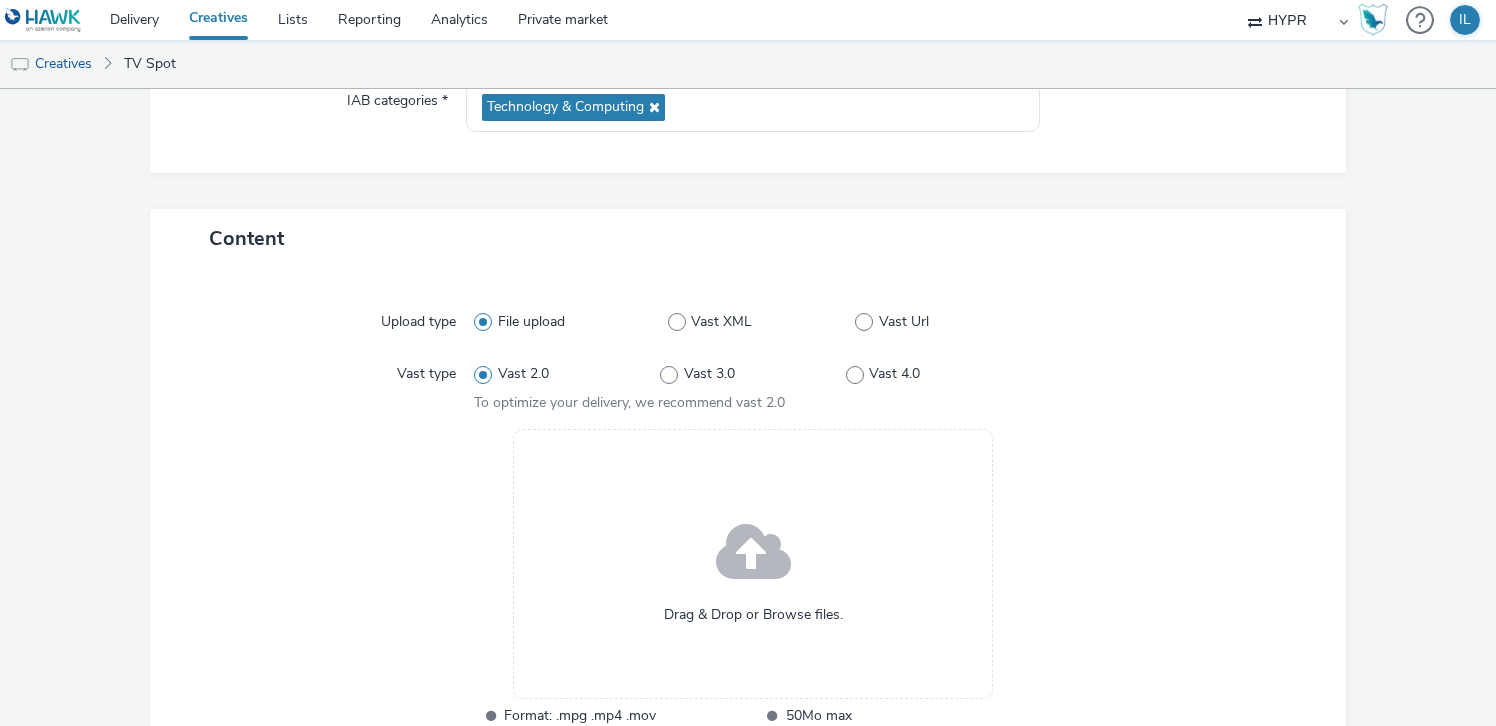scroll, scrollTop: 460, scrollLeft: 0, axis: vertical 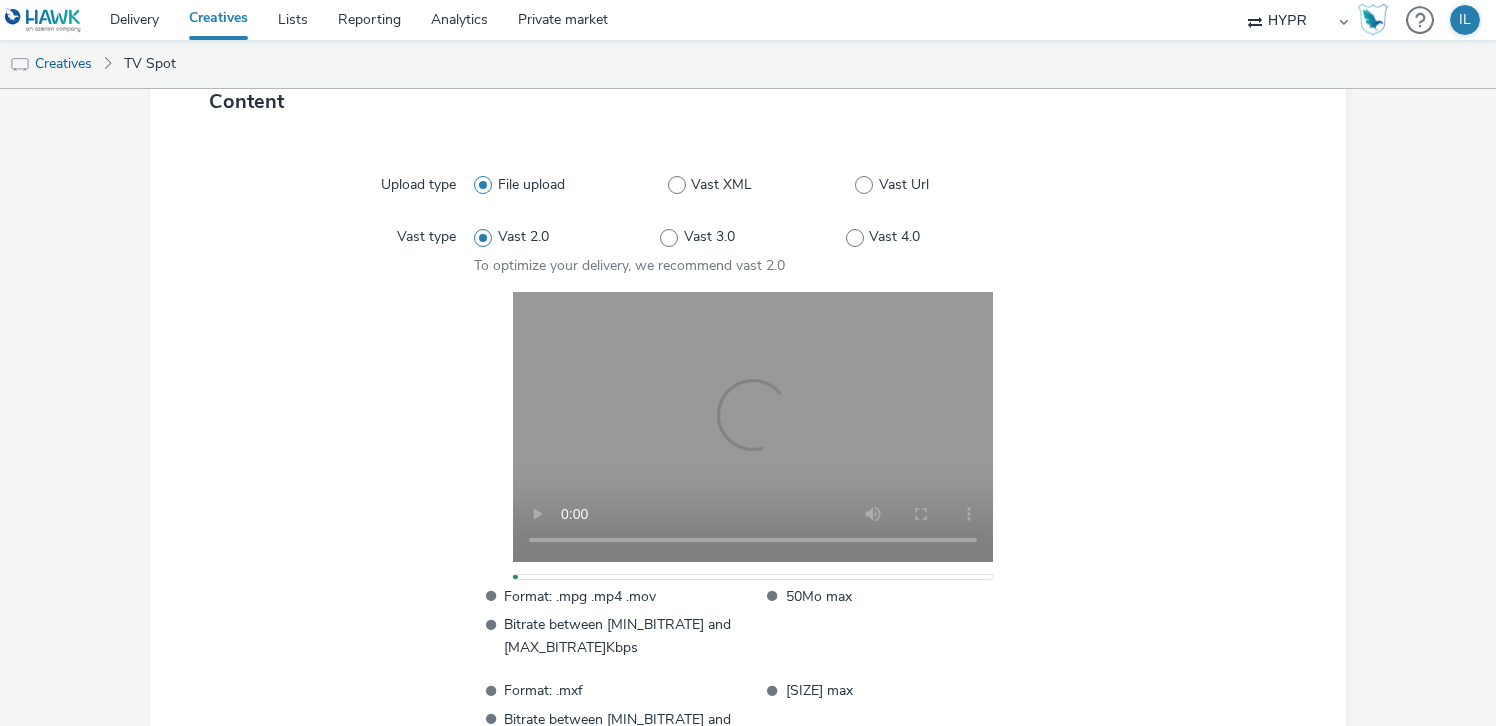 click at bounding box center (1171, 522) 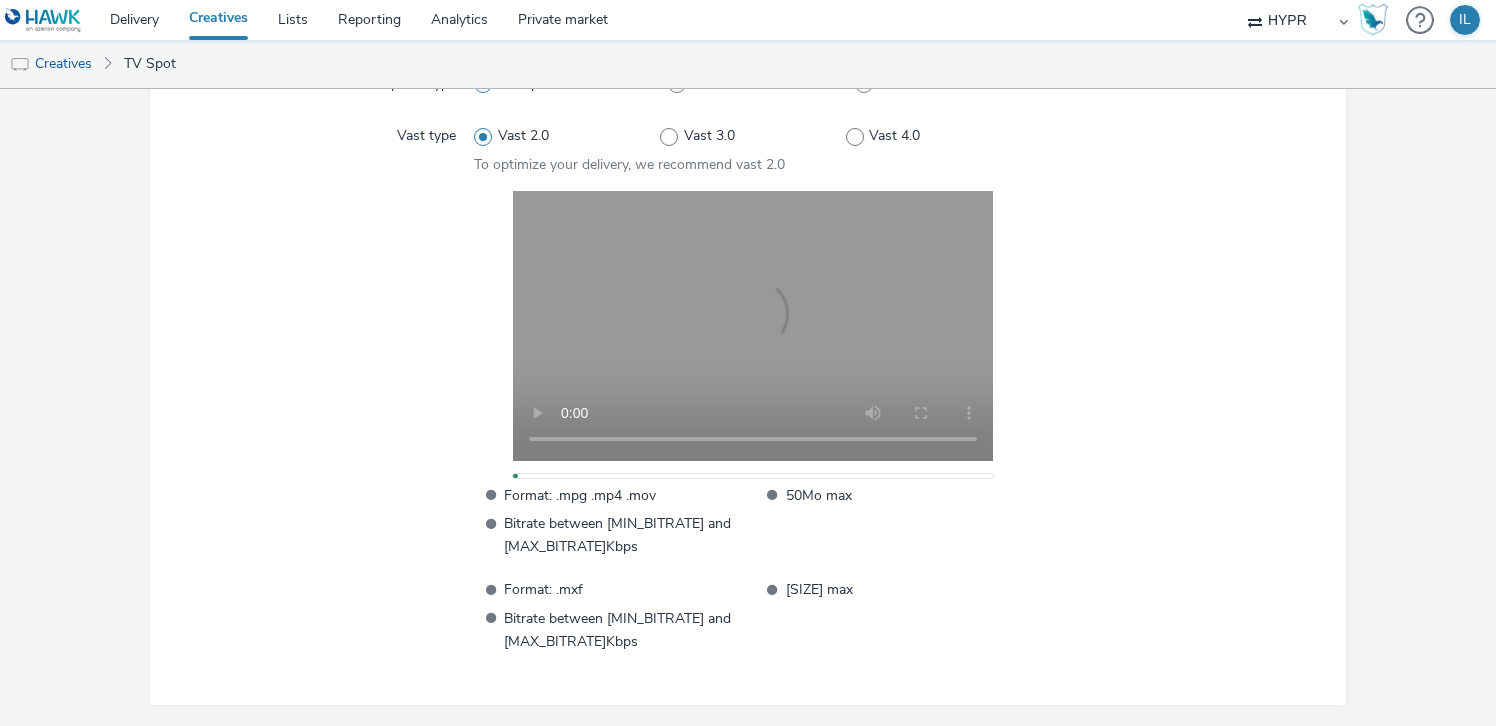 scroll, scrollTop: 580, scrollLeft: 0, axis: vertical 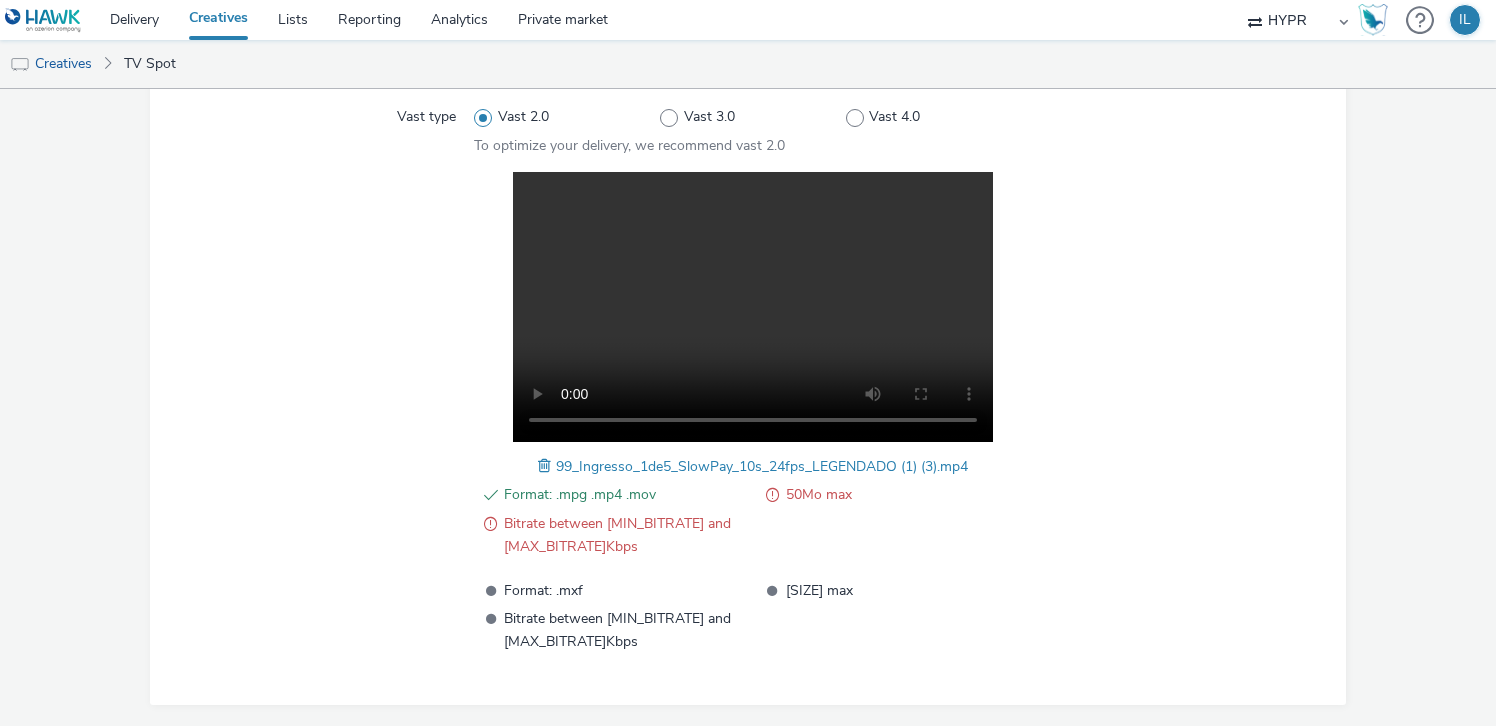 click at bounding box center [547, 466] 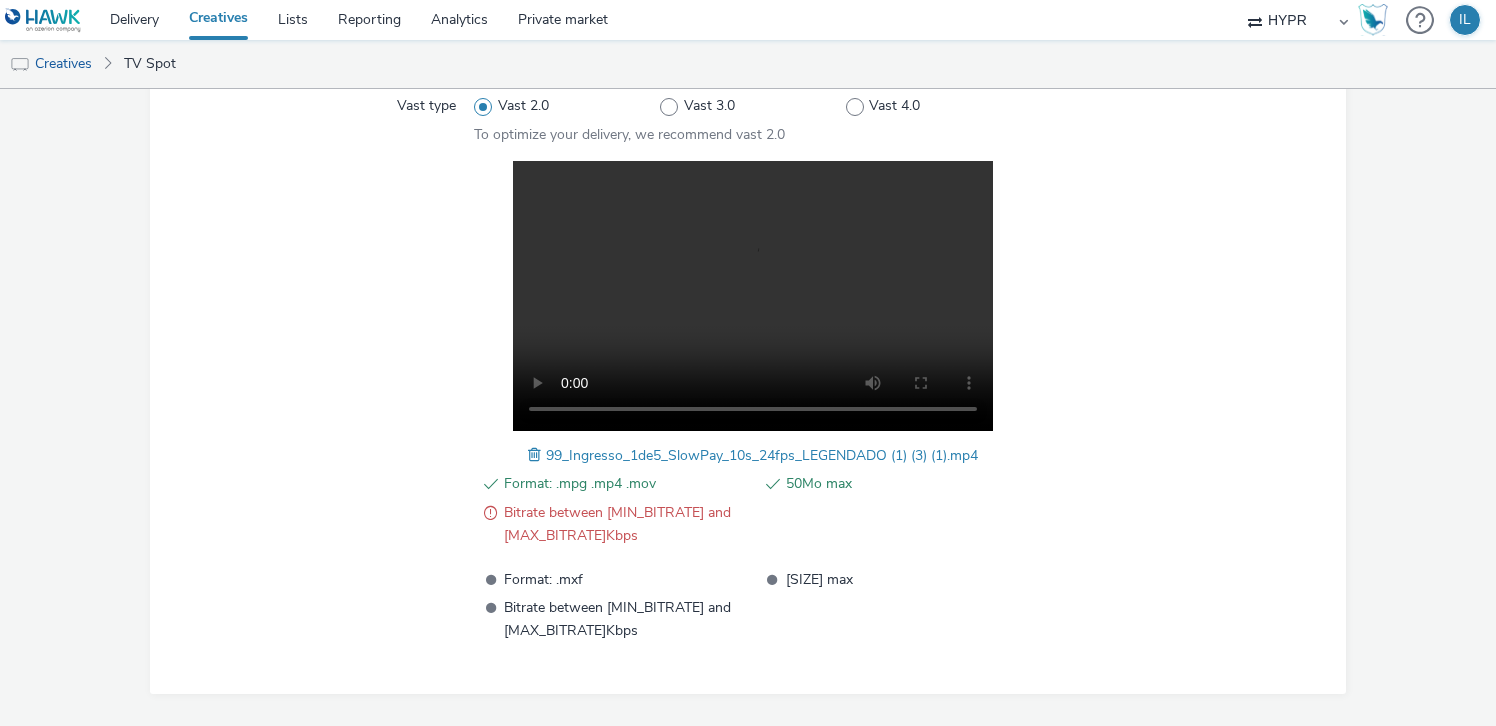 scroll, scrollTop: 600, scrollLeft: 0, axis: vertical 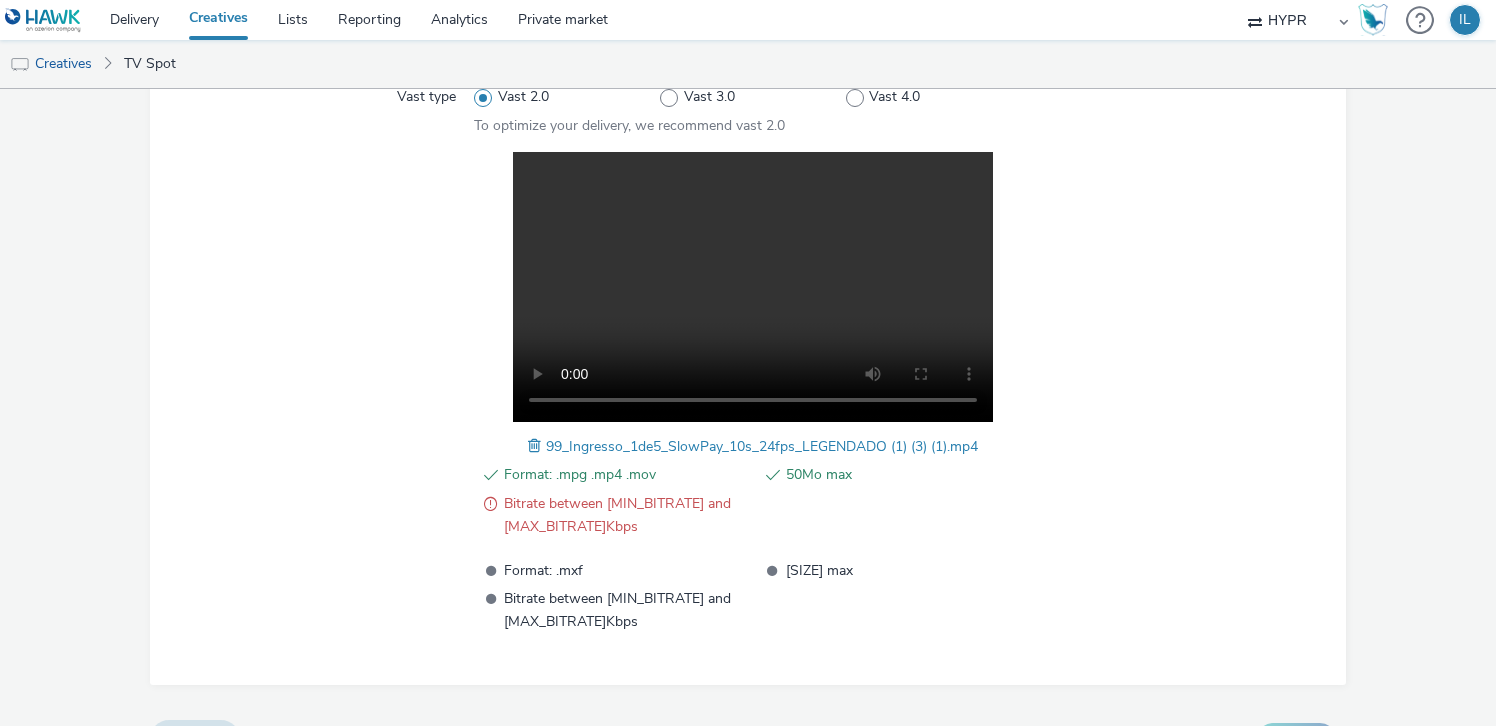 click on "Bitrate between 1000 and 16000Kbps" at bounding box center [627, 515] 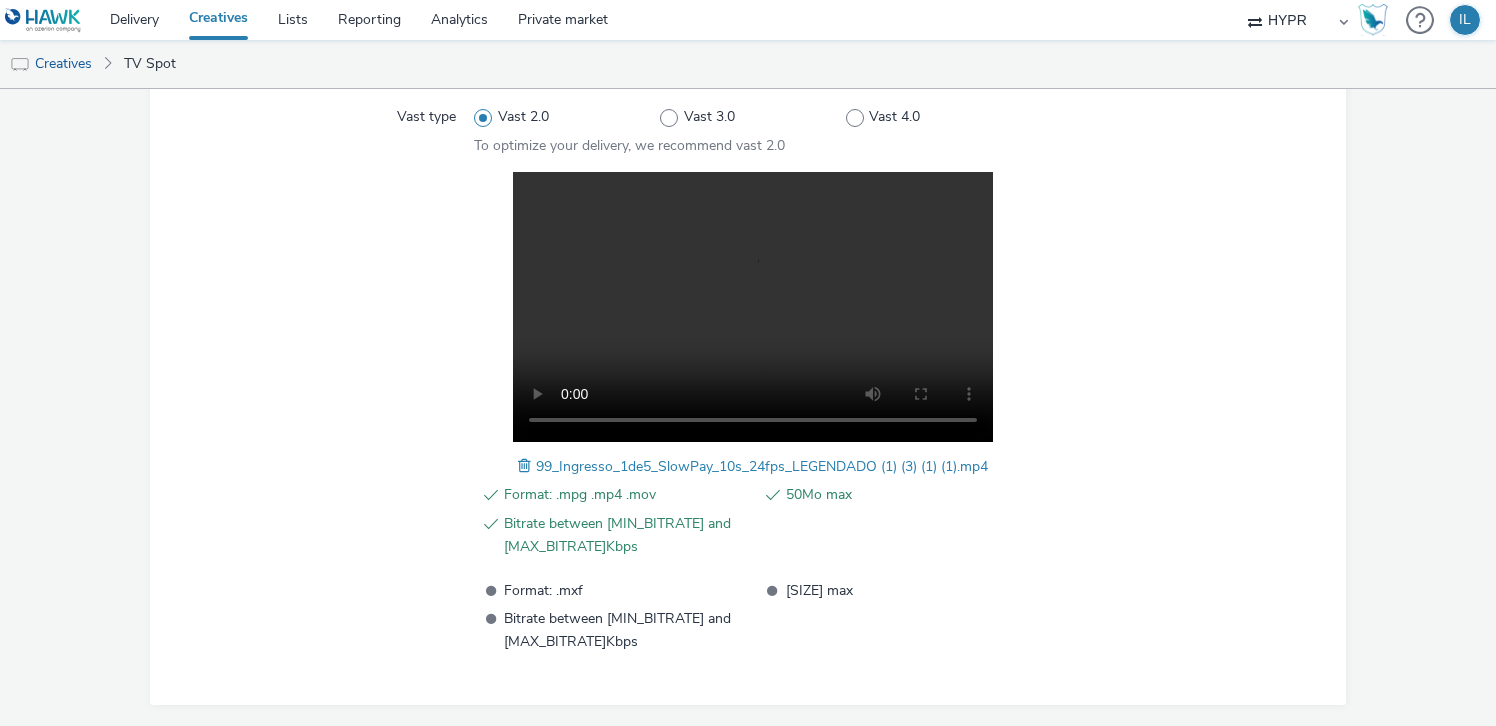scroll, scrollTop: 600, scrollLeft: 0, axis: vertical 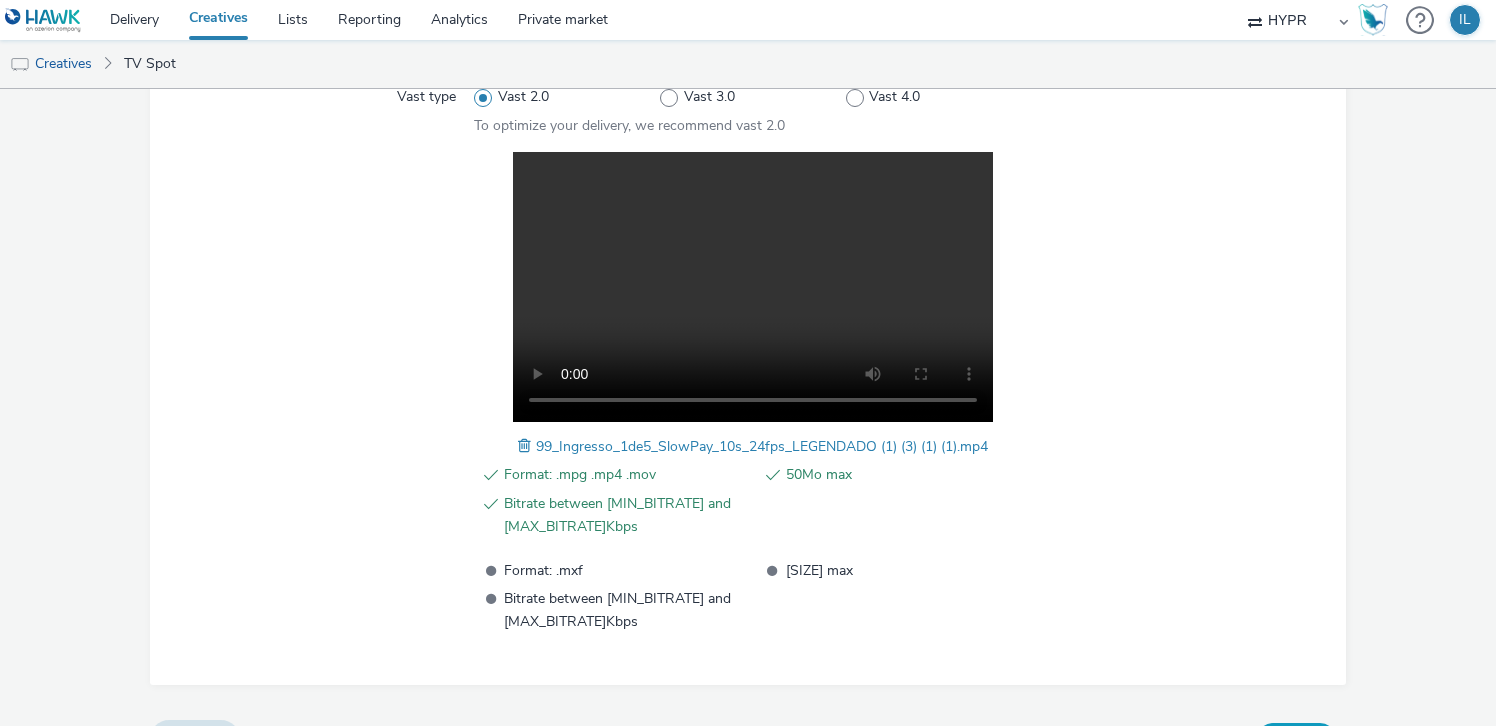 click on "Save" at bounding box center (1296, 739) 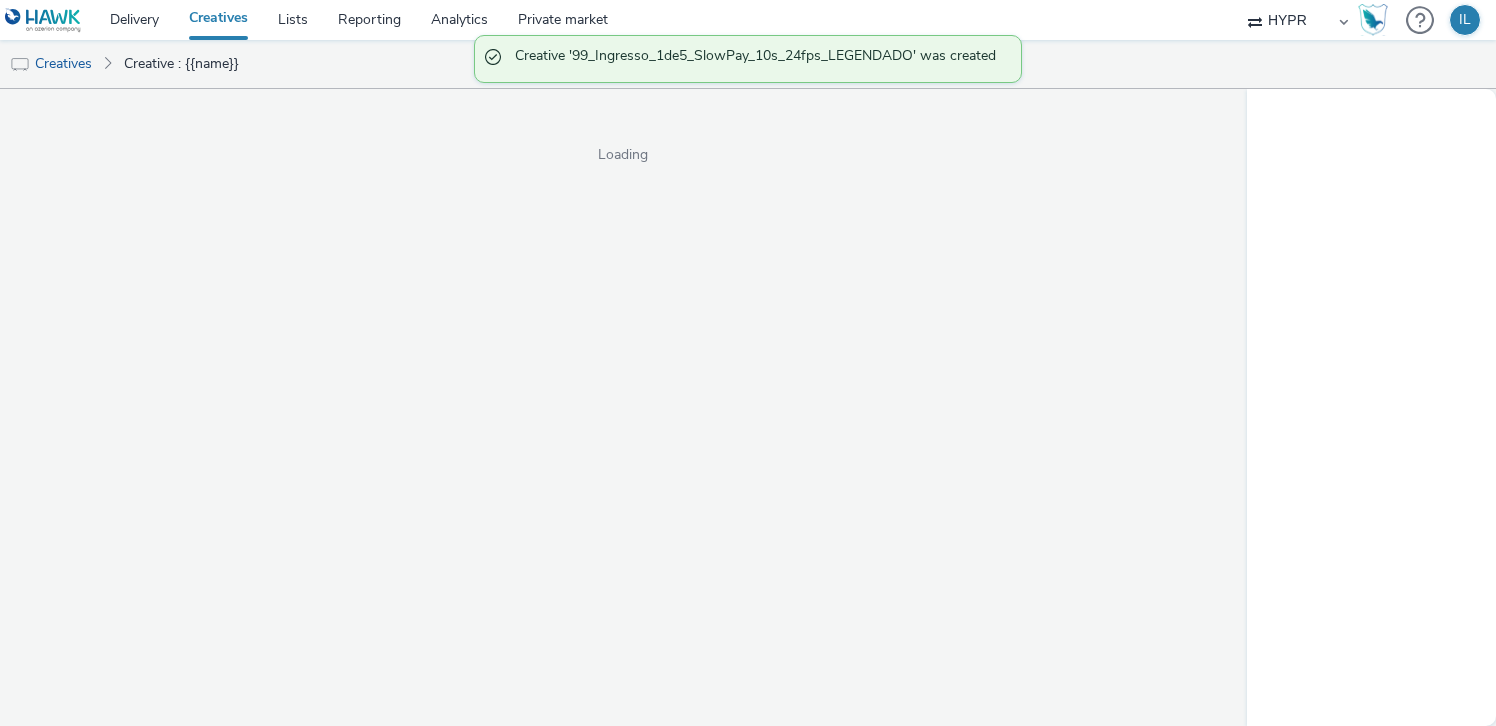 scroll, scrollTop: 0, scrollLeft: 0, axis: both 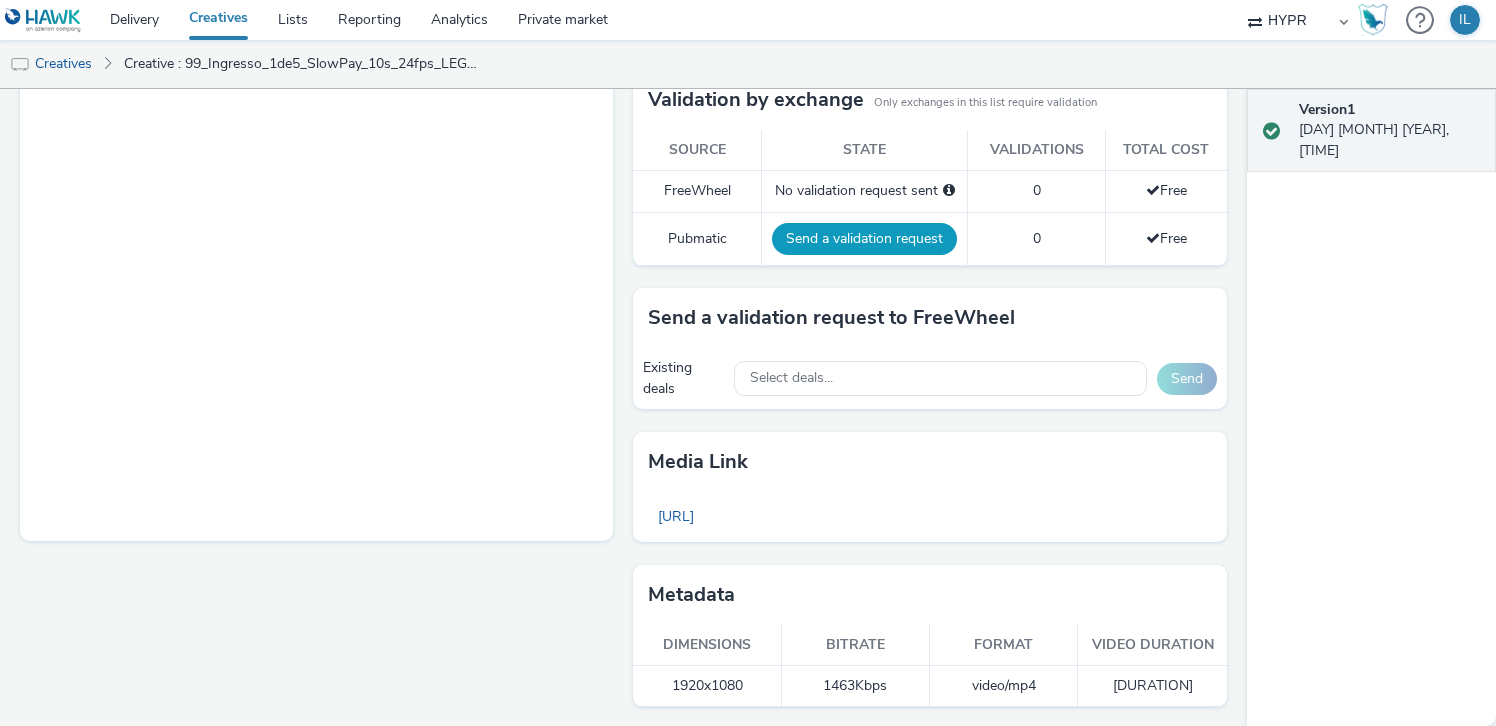 click on "Send a validation request" at bounding box center [864, 239] 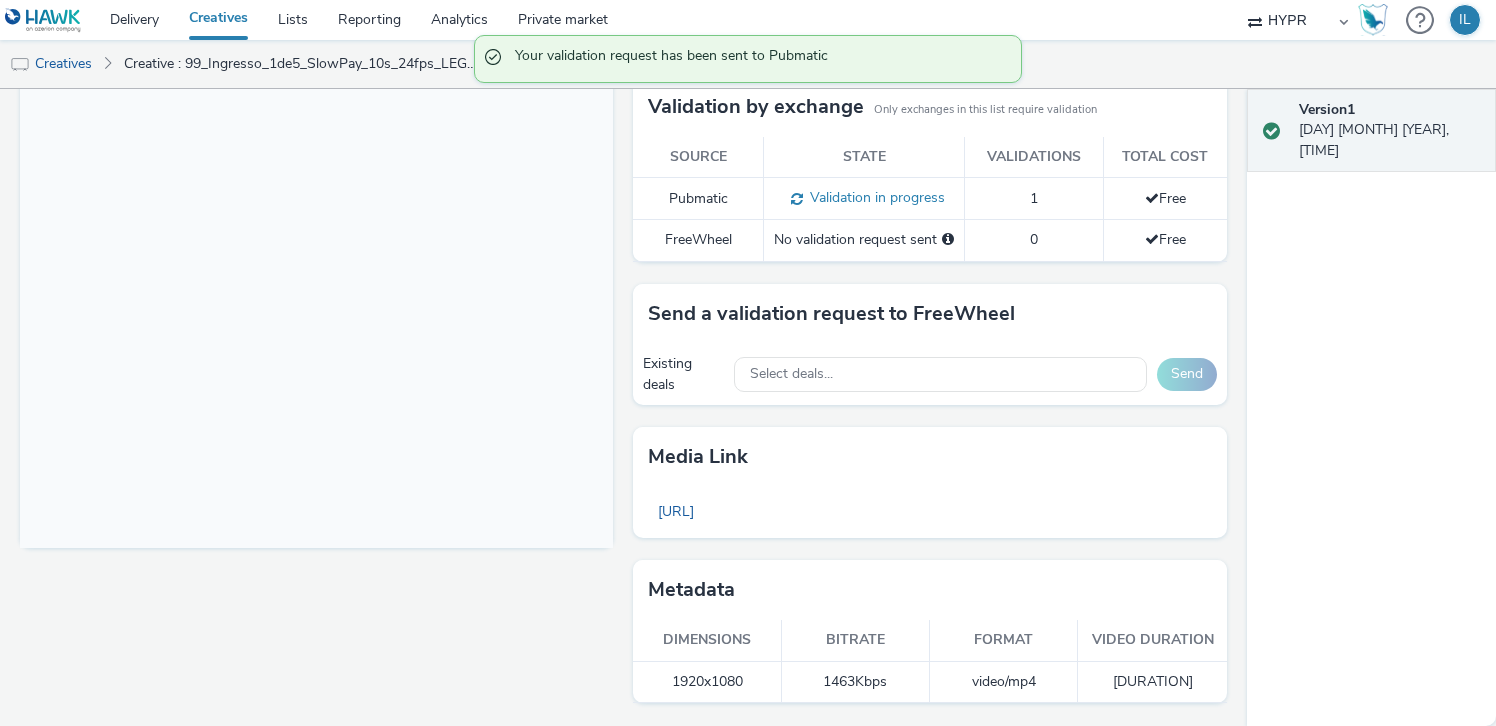 scroll, scrollTop: 505, scrollLeft: 0, axis: vertical 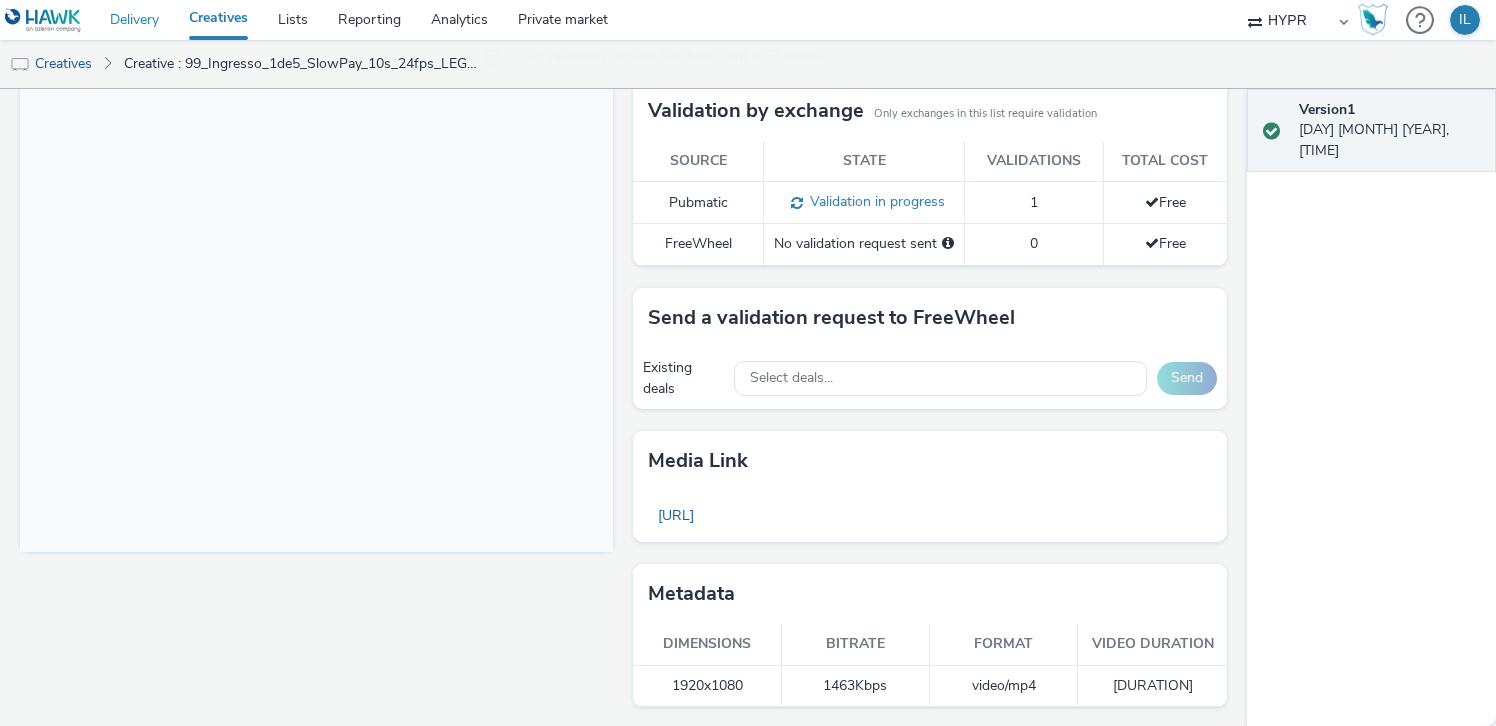 click on "Delivery" at bounding box center (134, 20) 